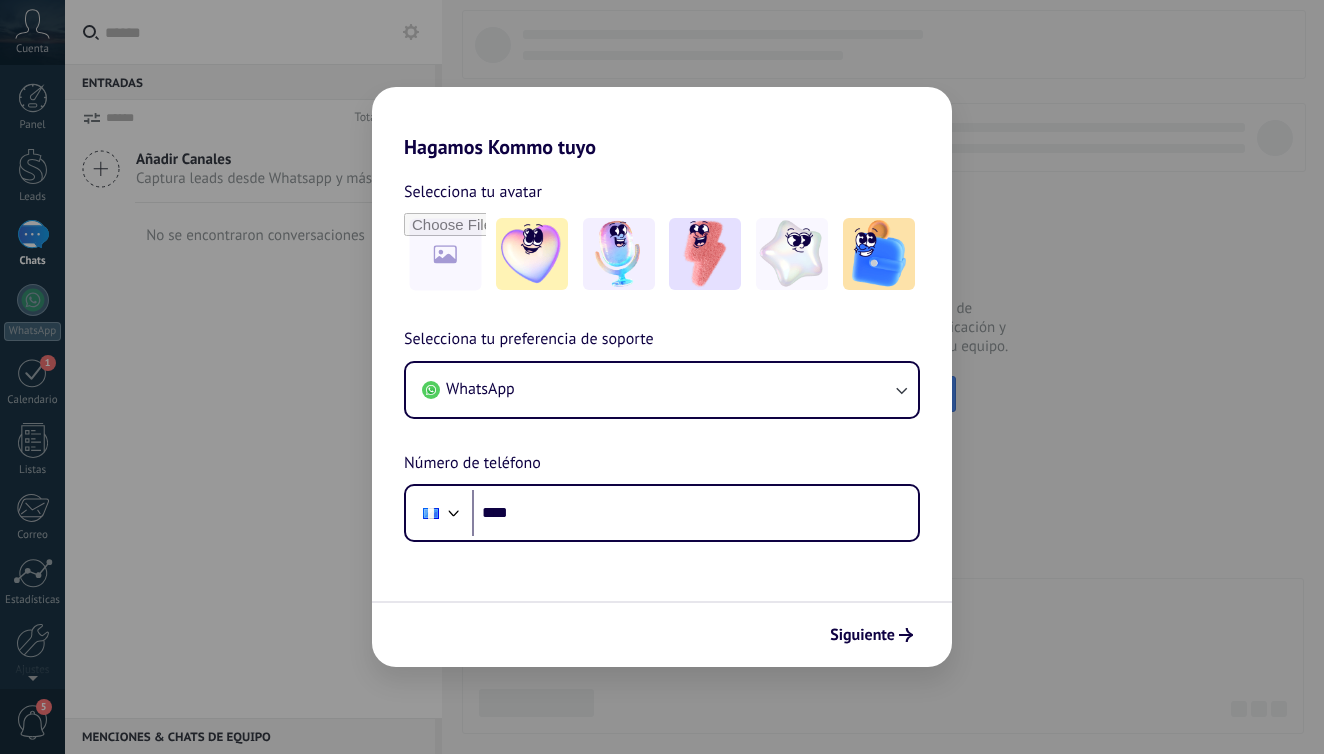 scroll, scrollTop: 0, scrollLeft: 0, axis: both 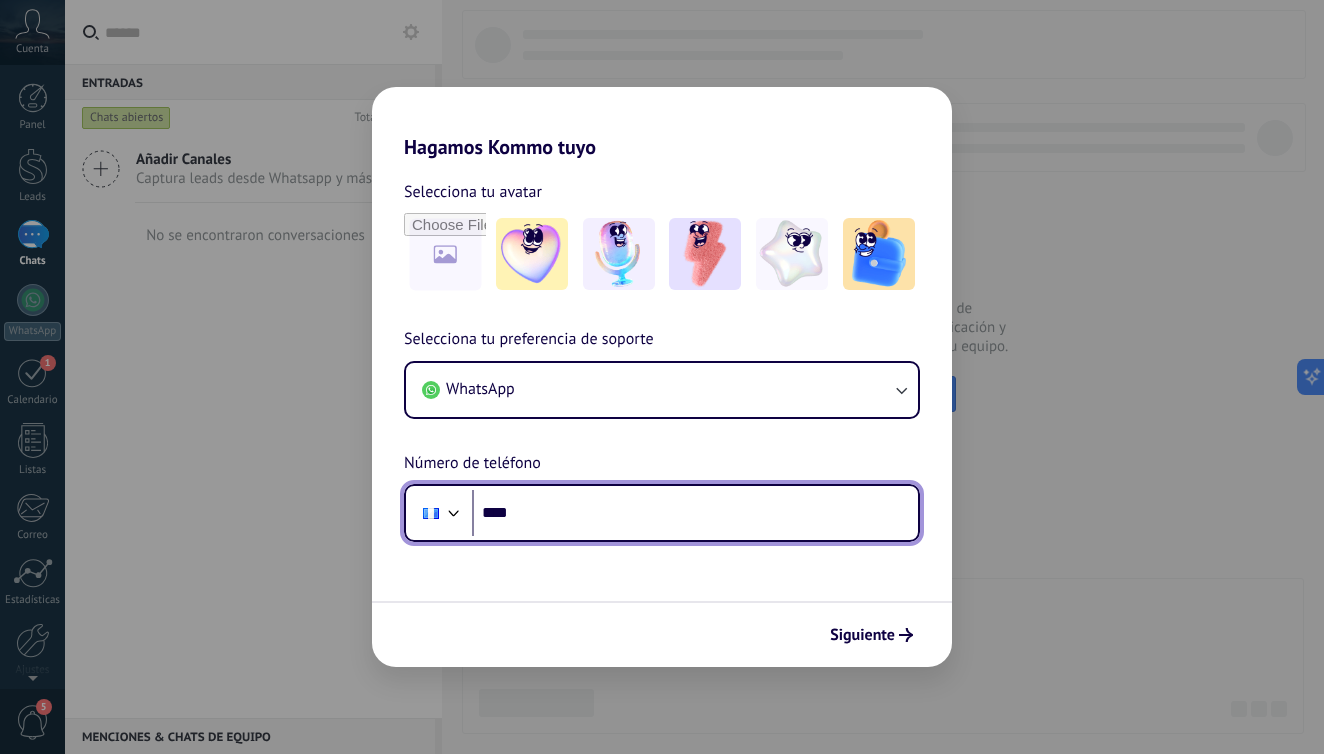 click on "****" at bounding box center [695, 513] 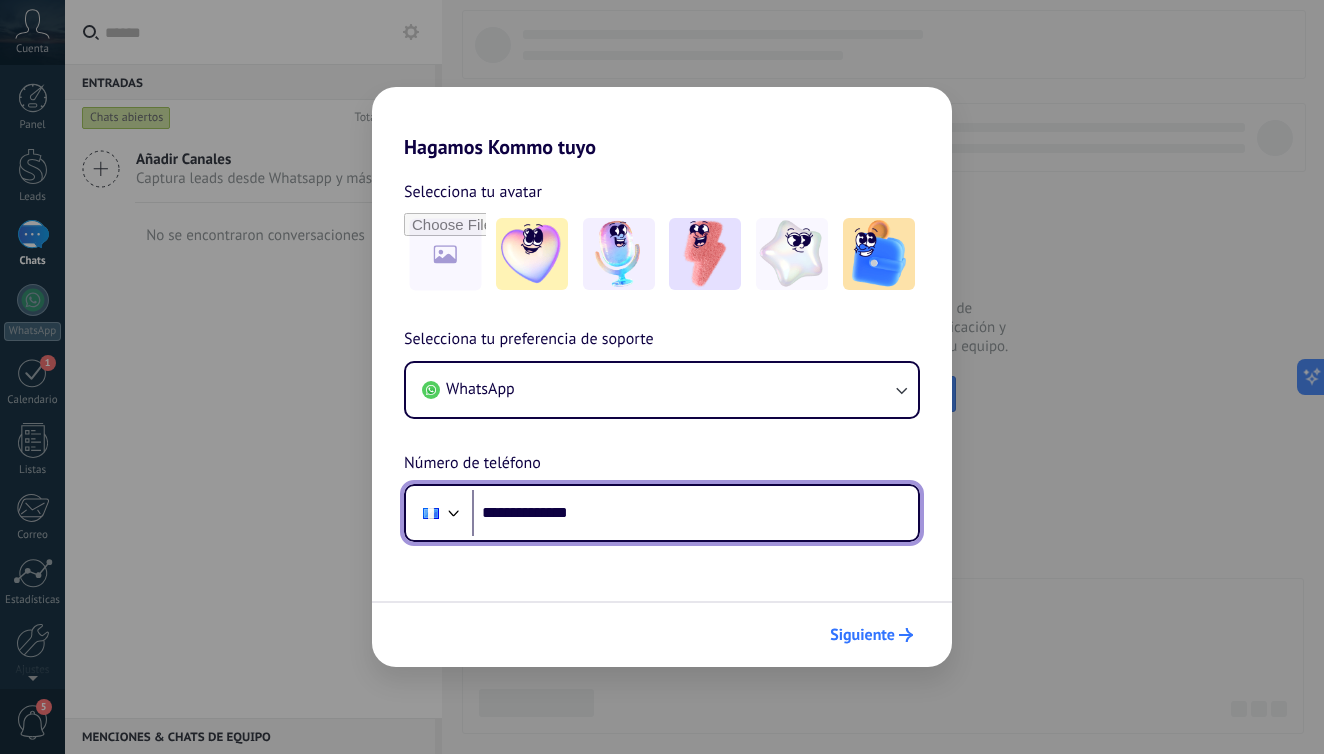 type on "**********" 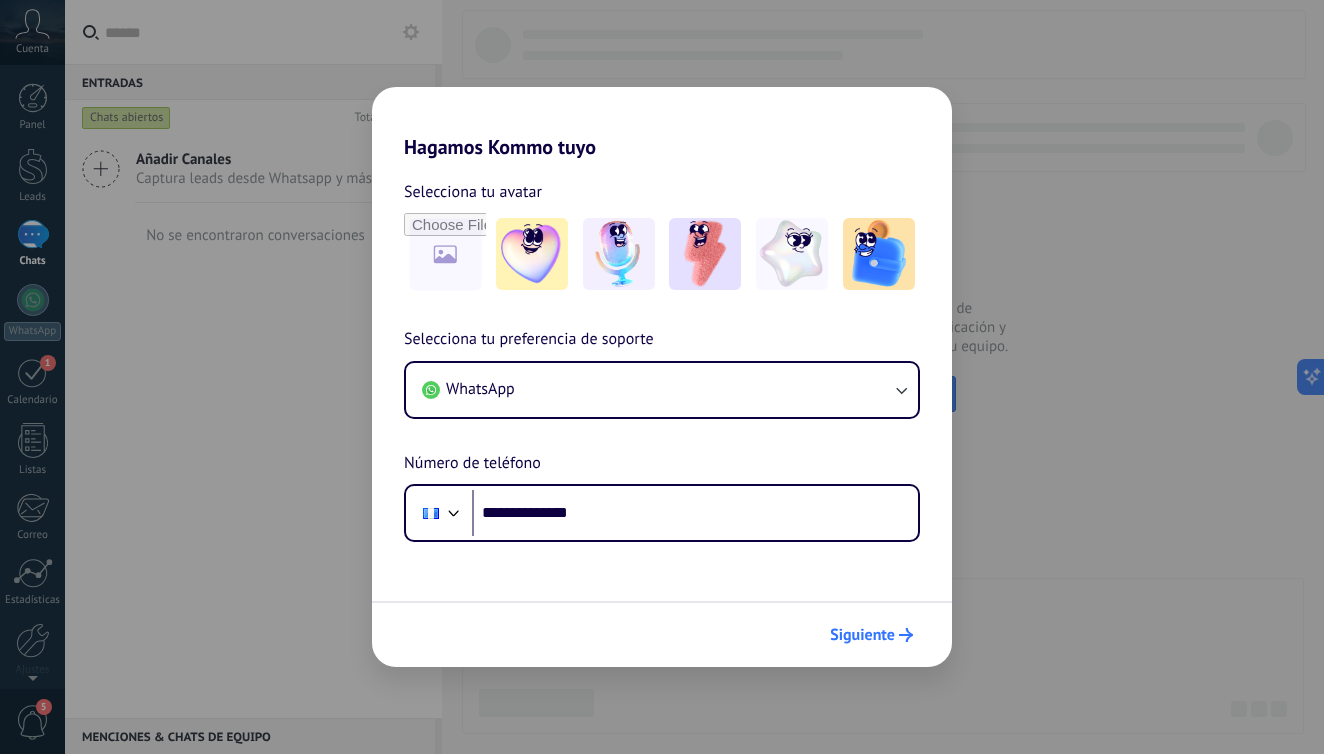 click on "Siguiente" at bounding box center (862, 635) 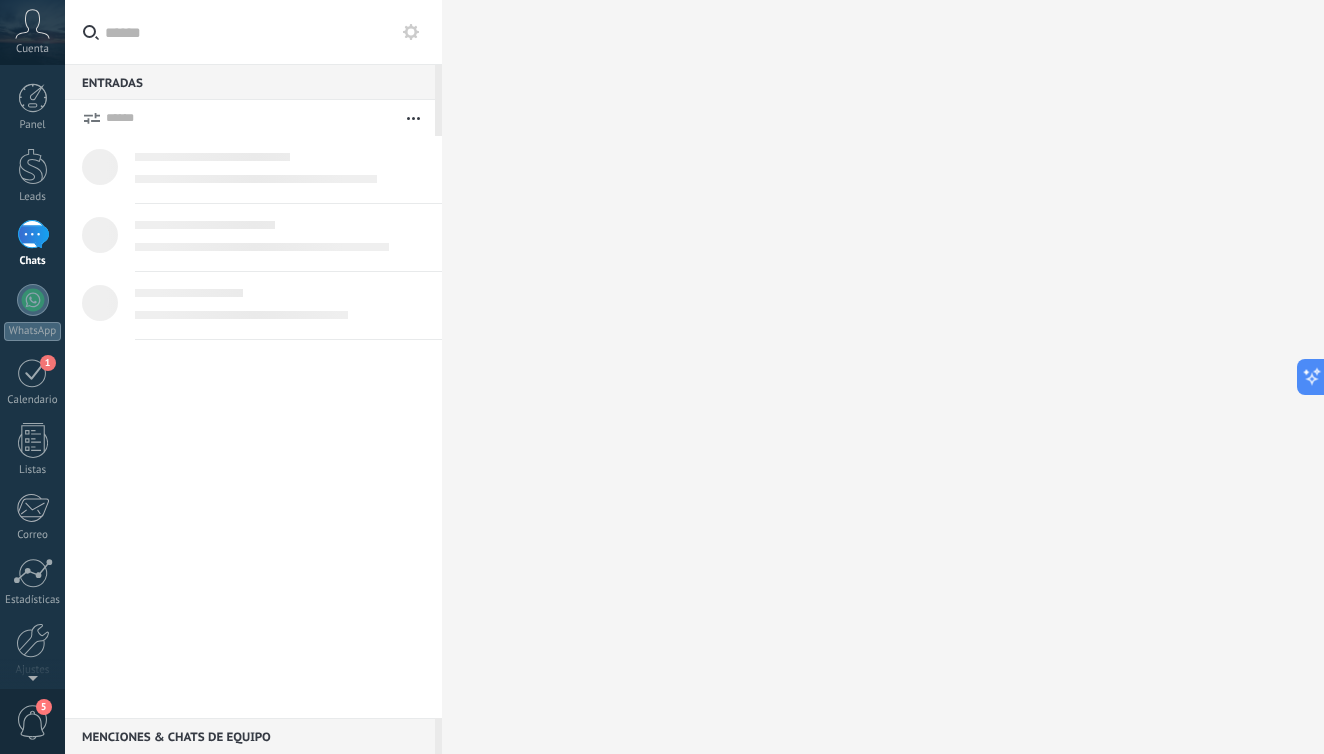 scroll, scrollTop: 0, scrollLeft: 0, axis: both 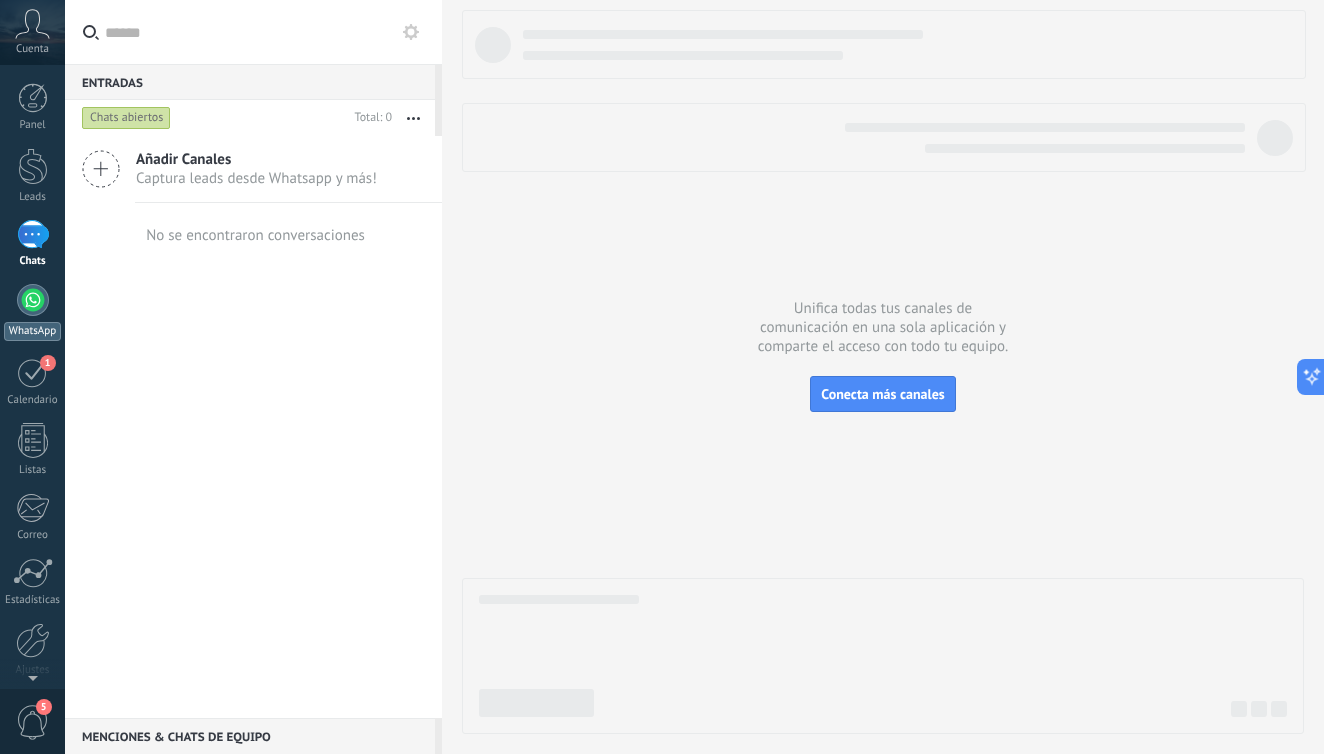 click at bounding box center [33, 300] 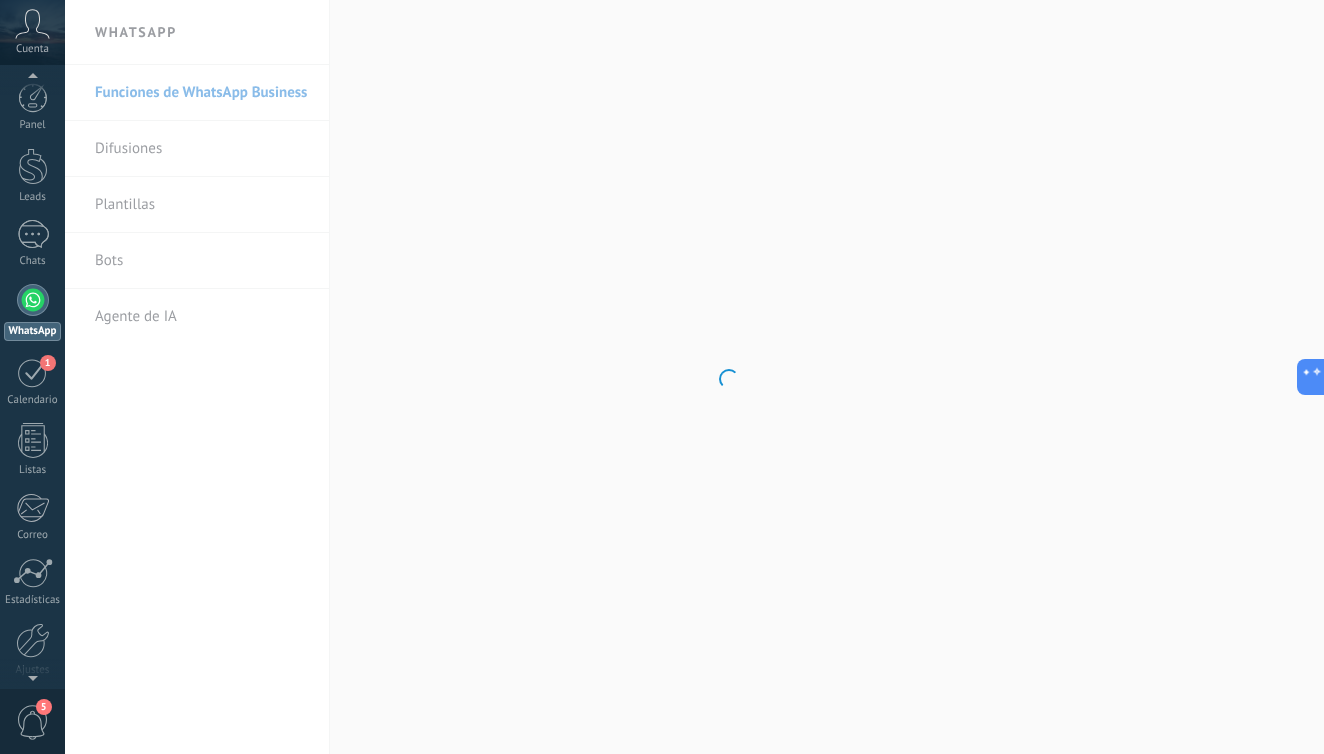 scroll, scrollTop: 21, scrollLeft: 0, axis: vertical 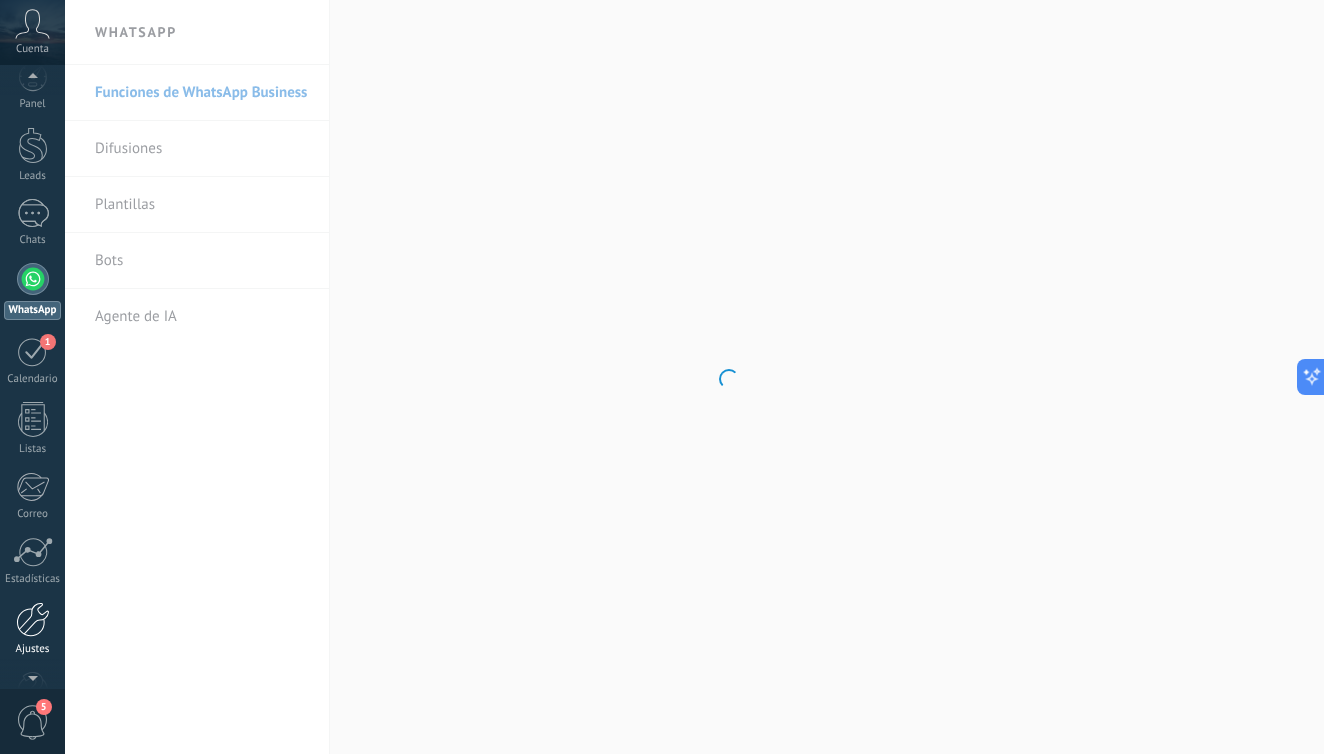 click at bounding box center (33, 619) 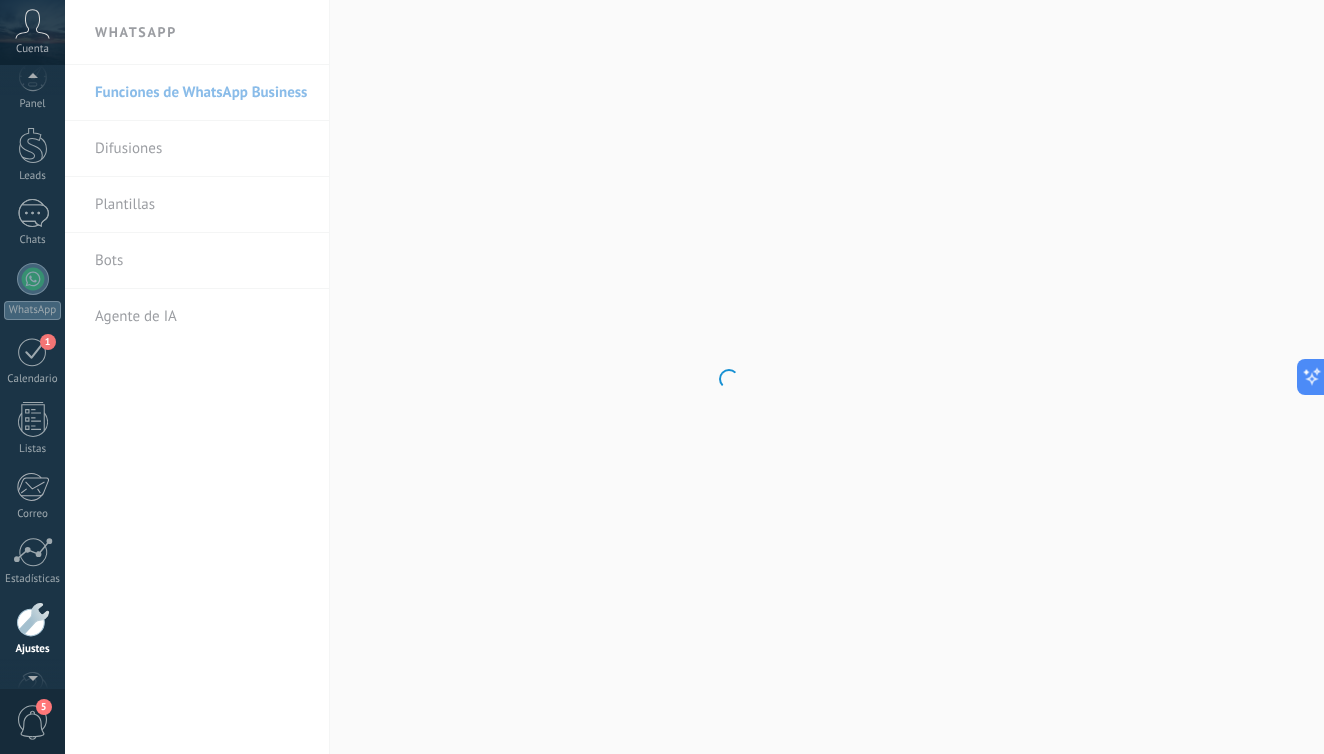 scroll, scrollTop: 78, scrollLeft: 0, axis: vertical 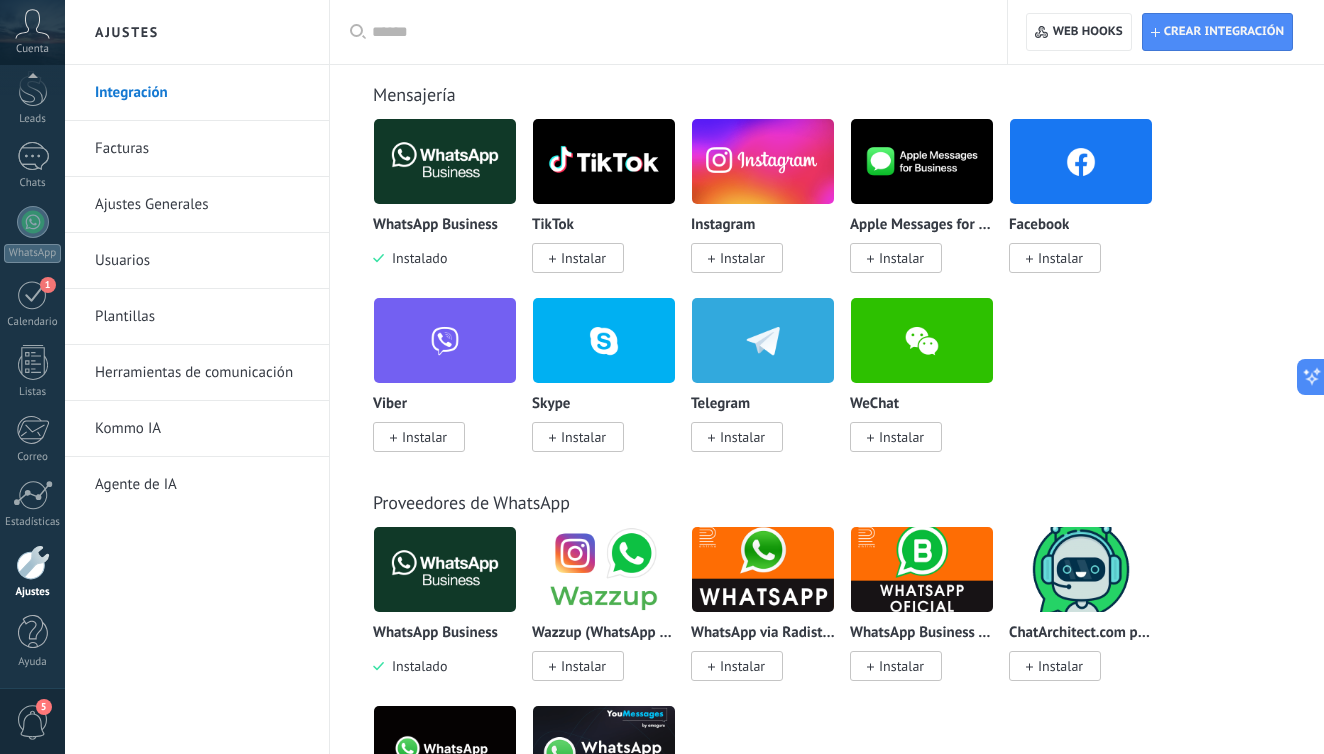 click at bounding box center (675, 32) 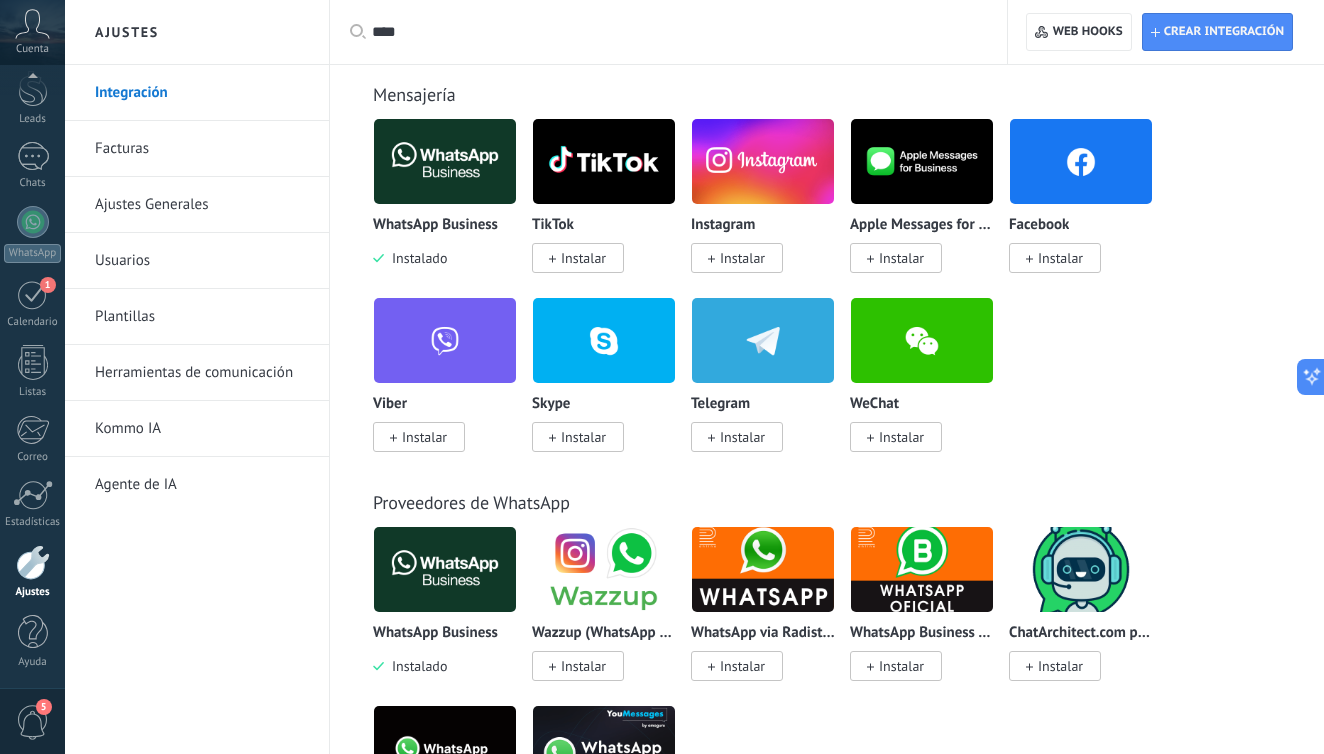 scroll, scrollTop: 0, scrollLeft: 0, axis: both 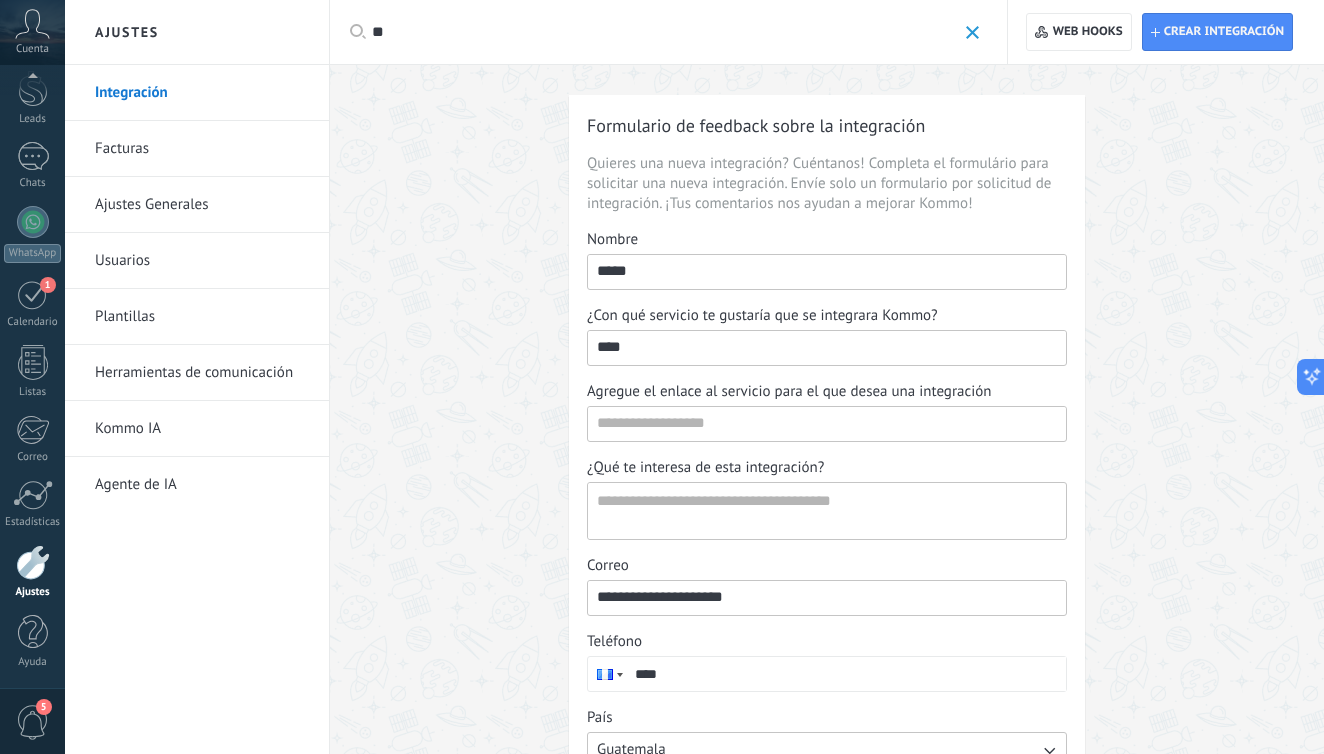 type on "*" 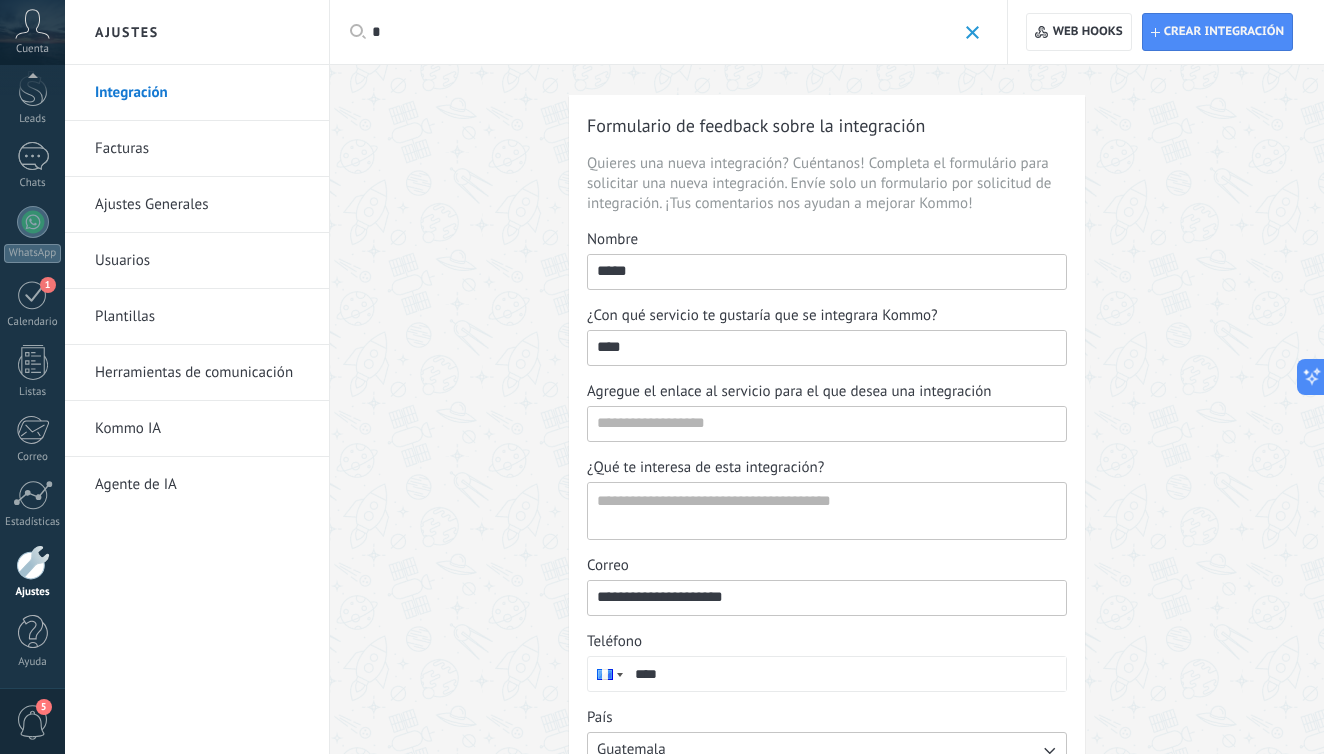type 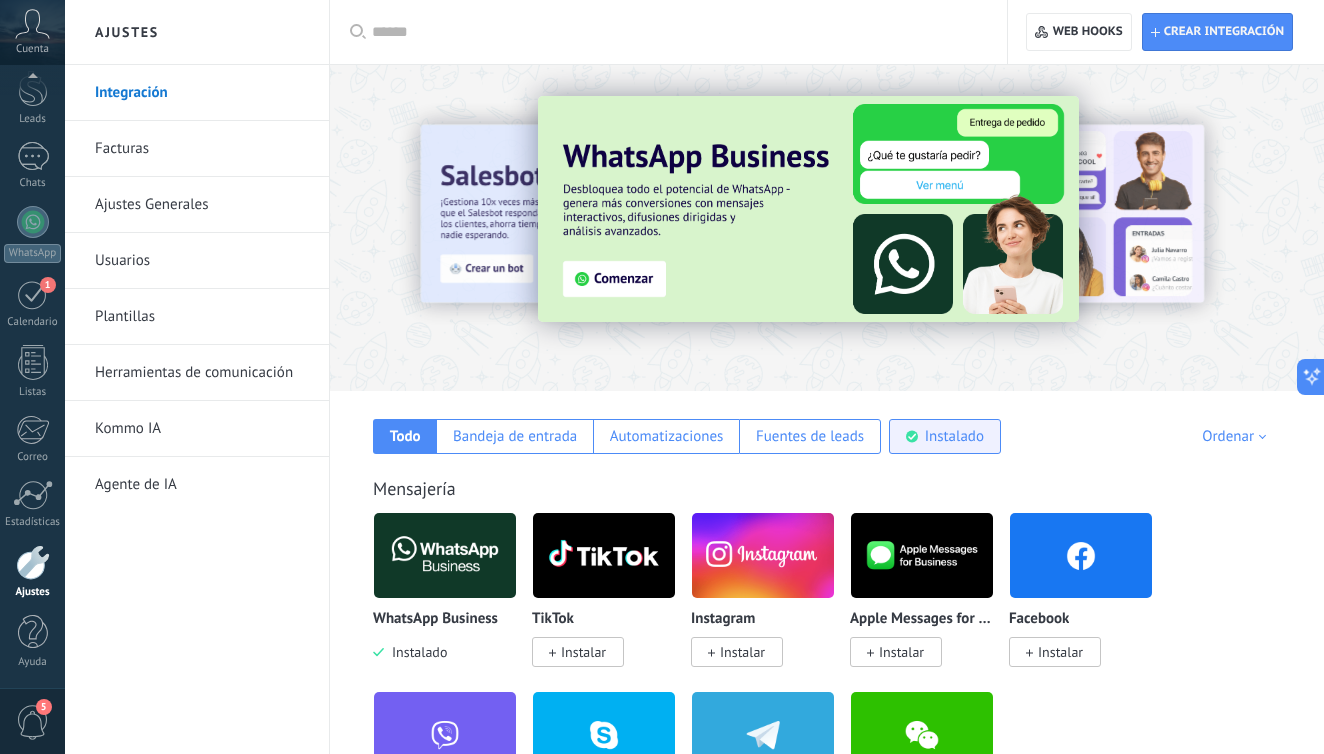 click on "Instalado" at bounding box center [954, 436] 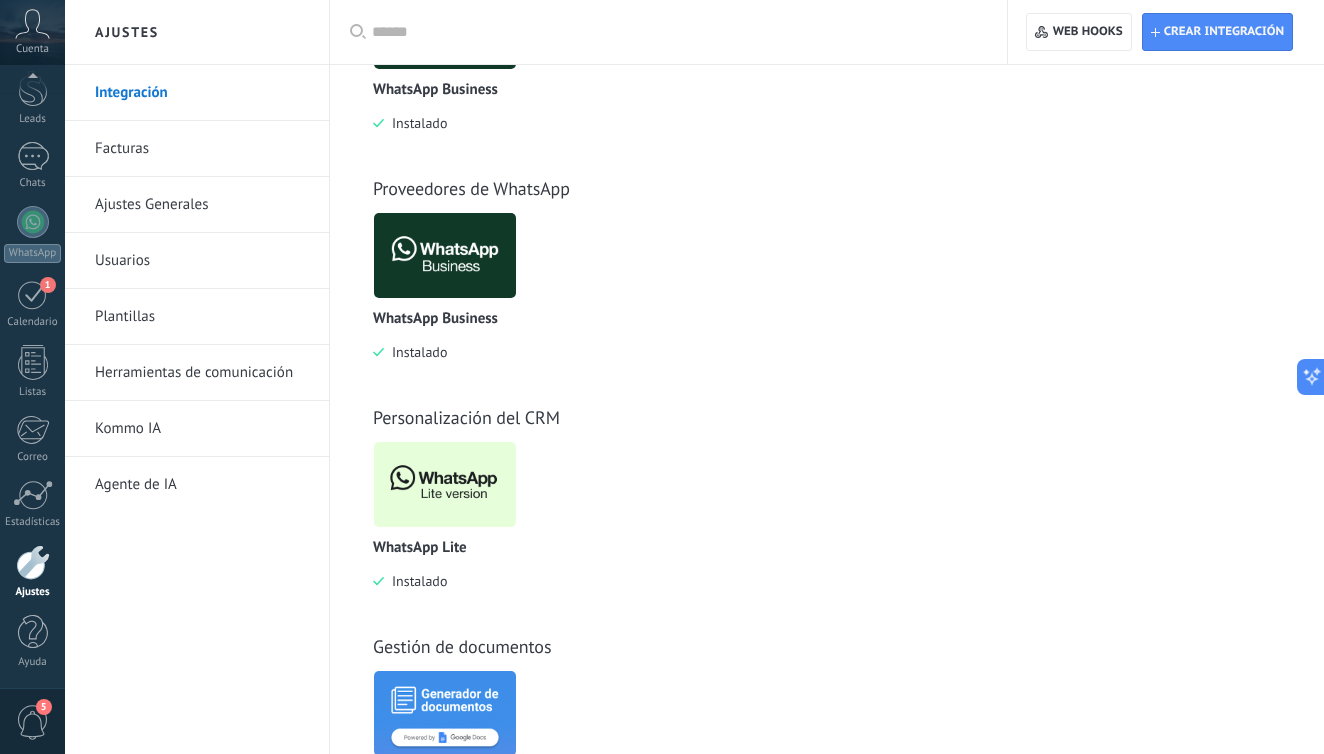scroll, scrollTop: 549, scrollLeft: 0, axis: vertical 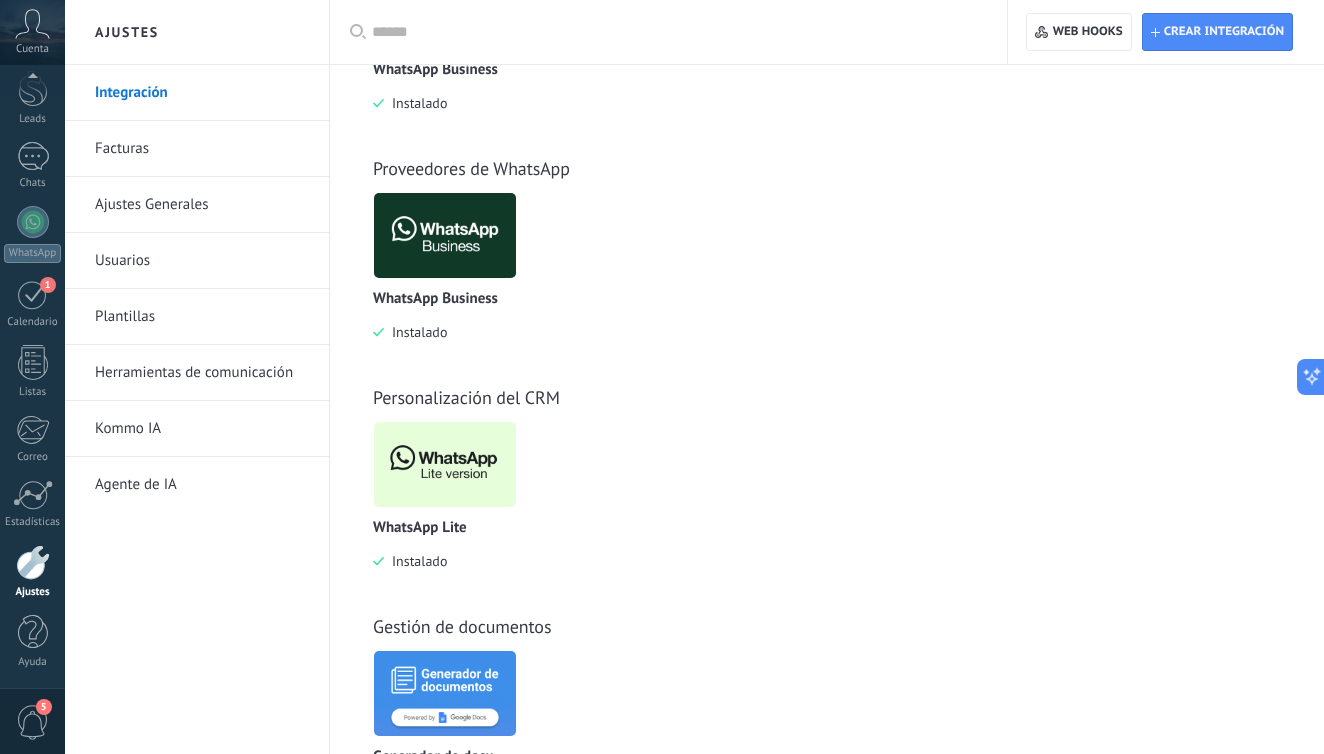 click at bounding box center (445, 464) 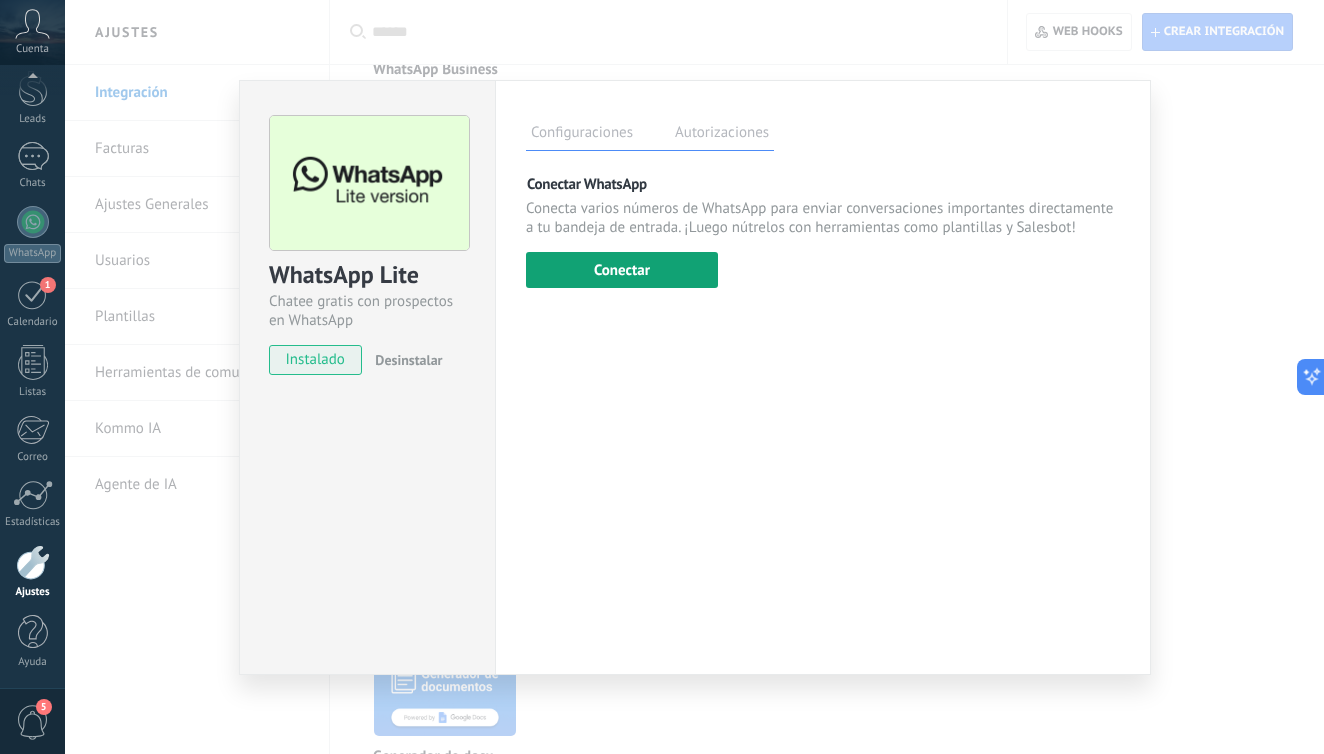 click on "Conectar" at bounding box center [622, 270] 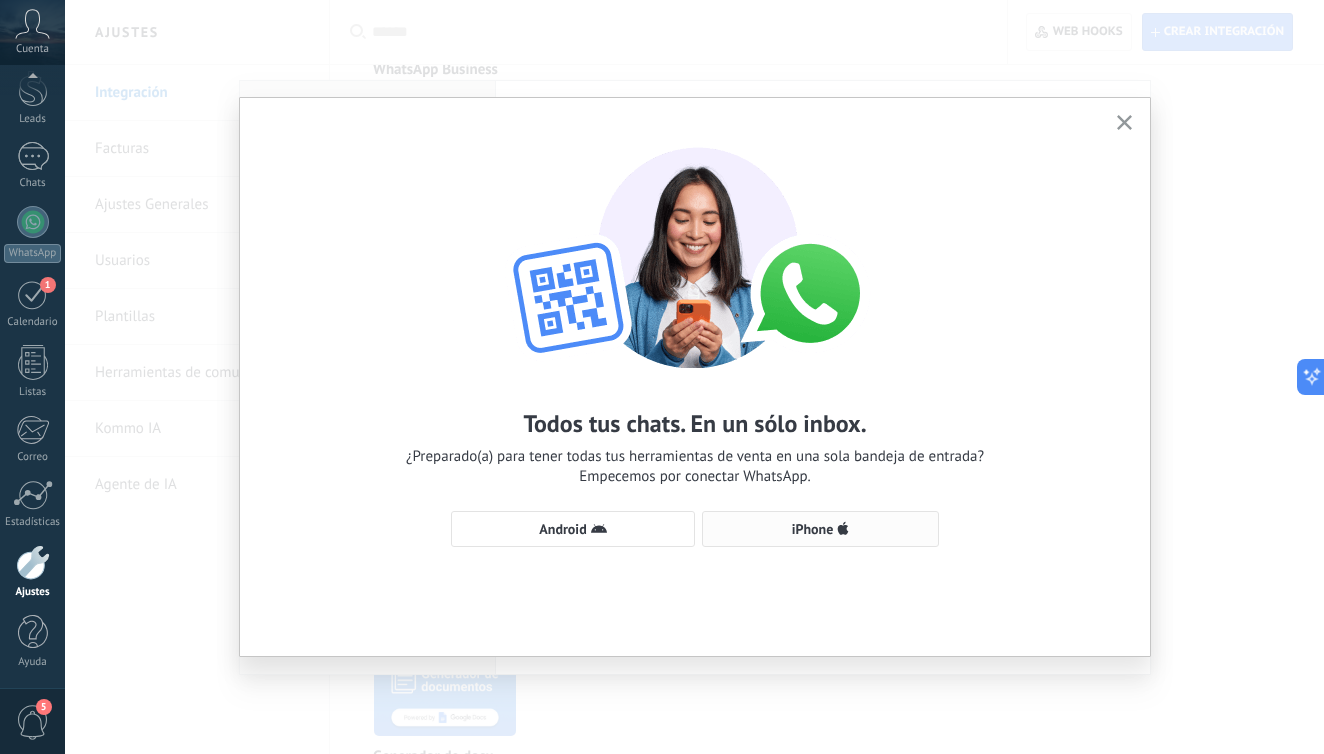 click on "iPhone" at bounding box center (813, 529) 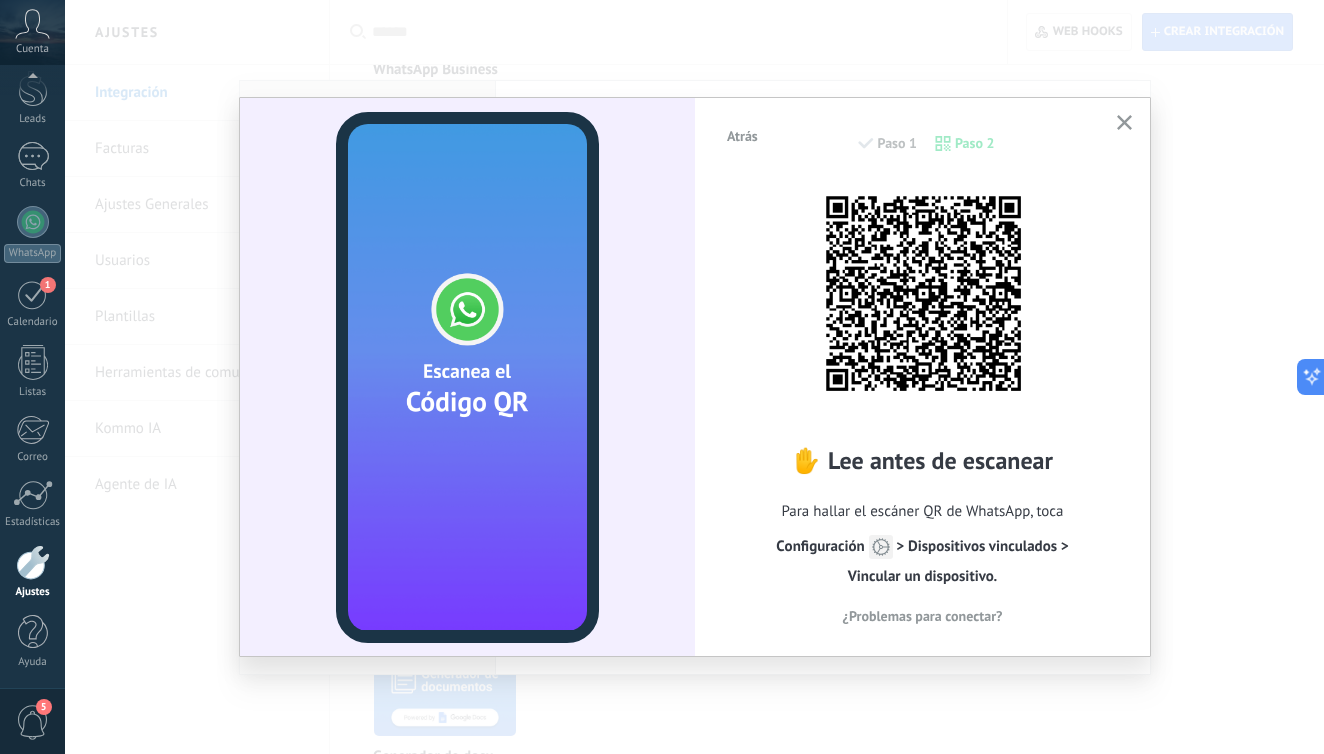 click on "¿Problemas para conectar?" at bounding box center [923, 616] 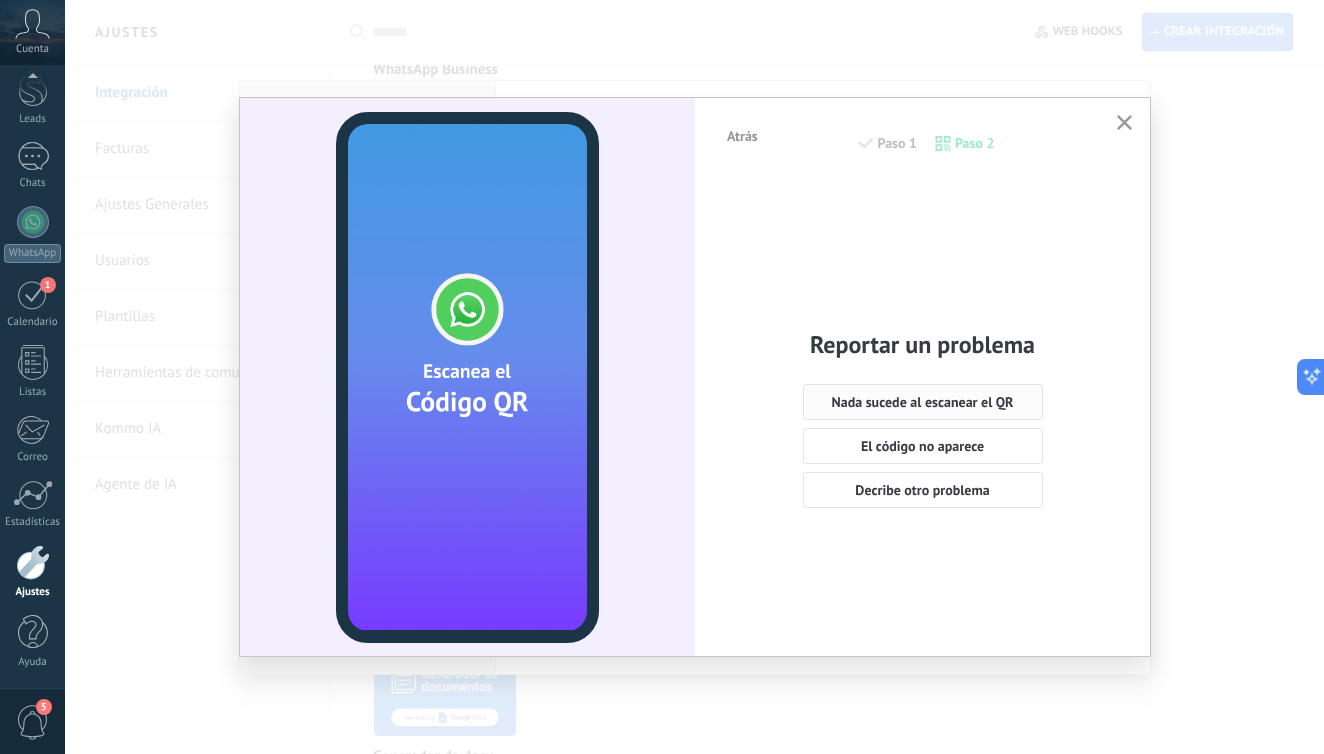 click on "Nada sucede al escanear el QR" at bounding box center (923, 402) 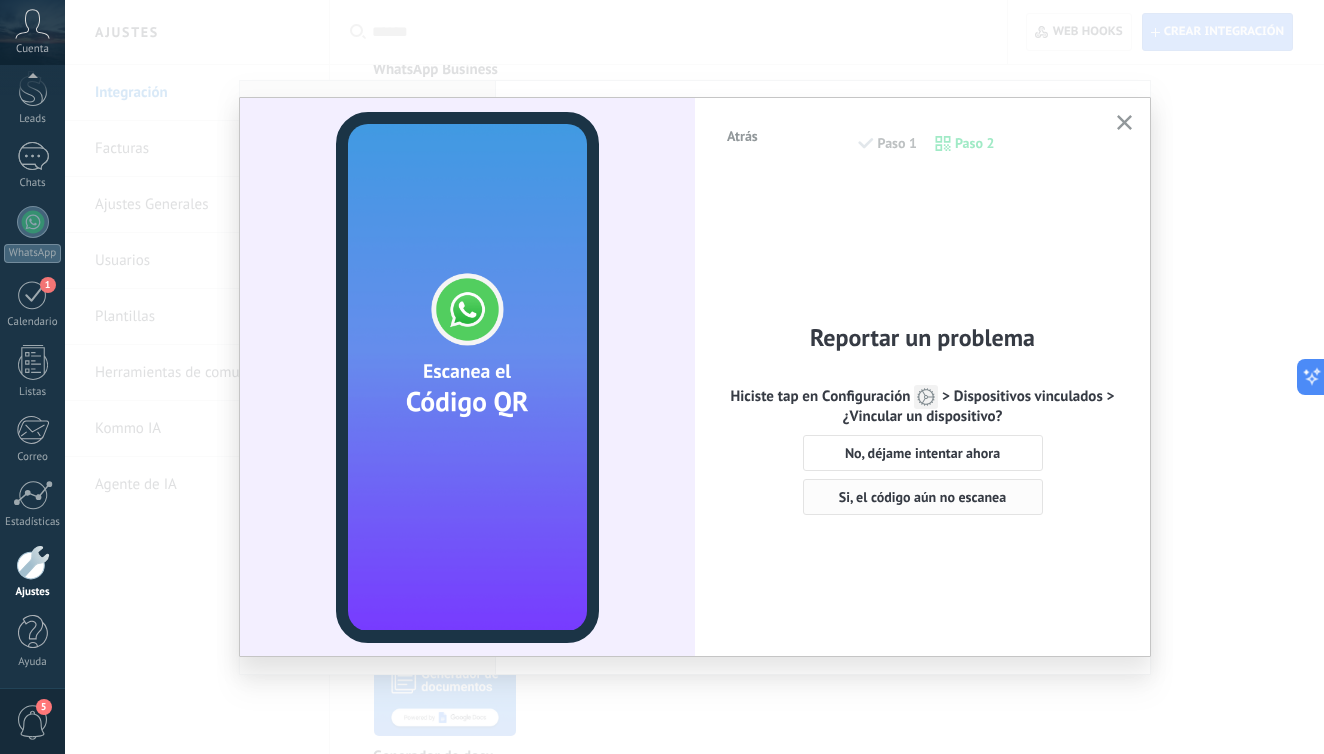 click on "Si, el código aún no escanea" at bounding box center [922, 497] 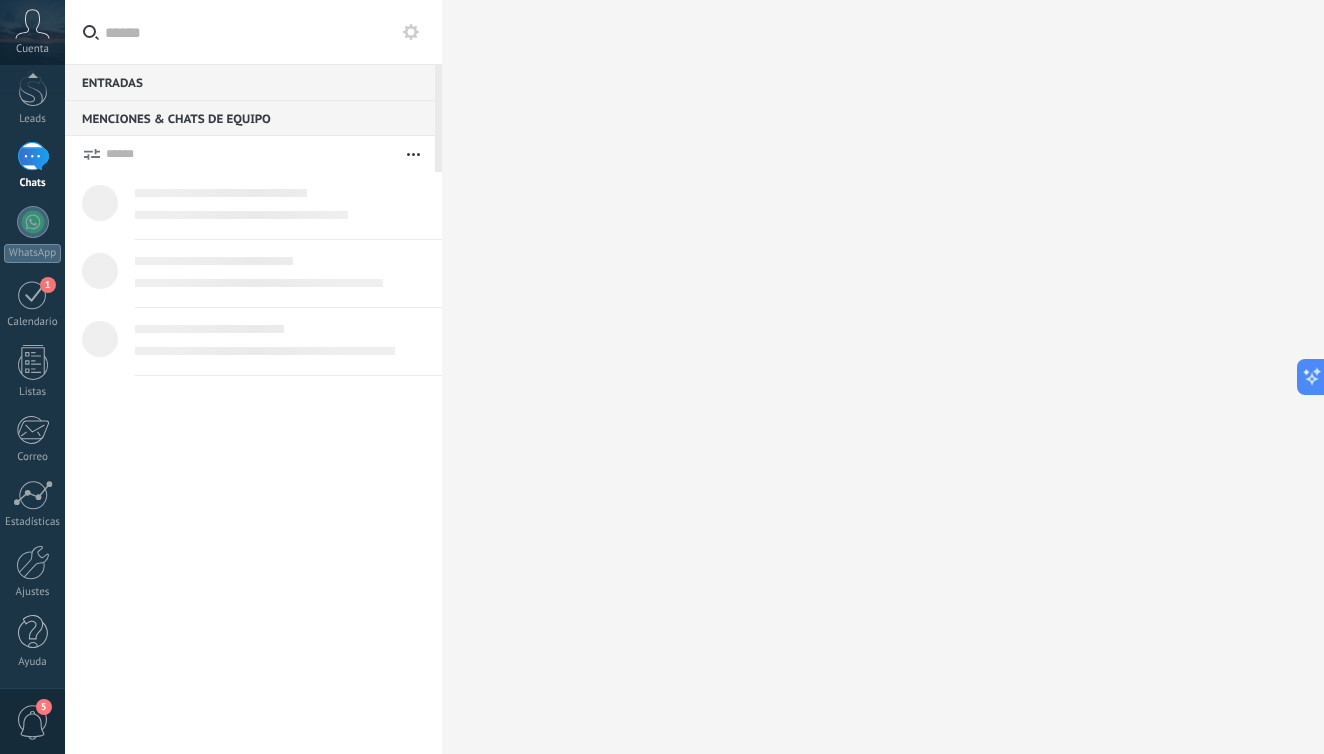 scroll, scrollTop: 0, scrollLeft: 0, axis: both 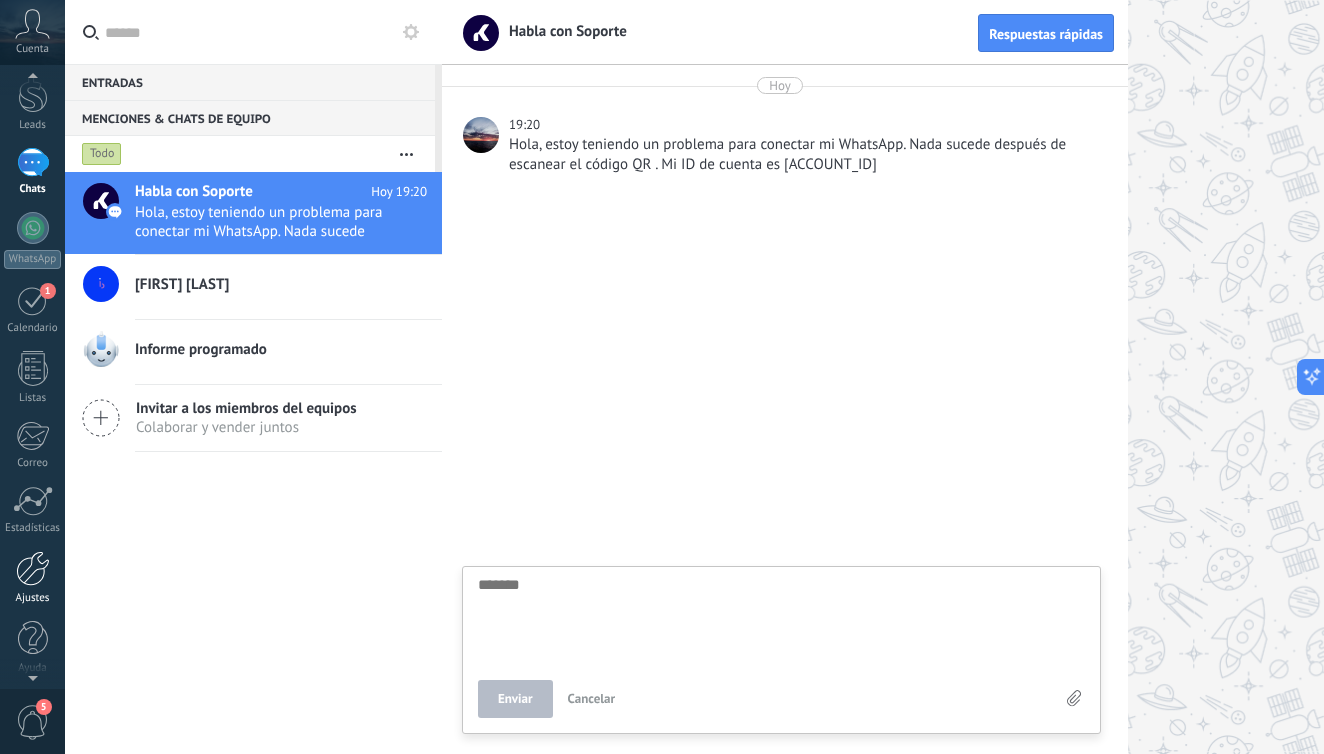 click at bounding box center [33, 568] 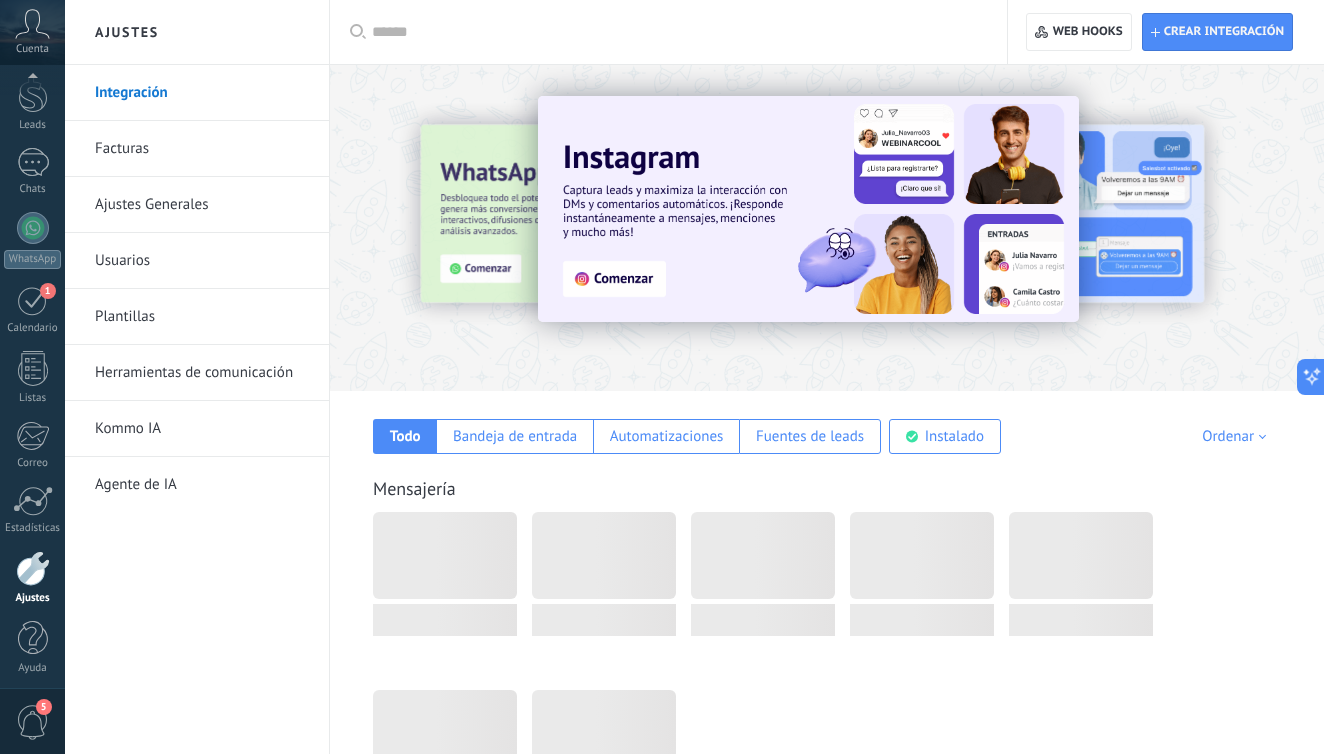 scroll, scrollTop: 78, scrollLeft: 0, axis: vertical 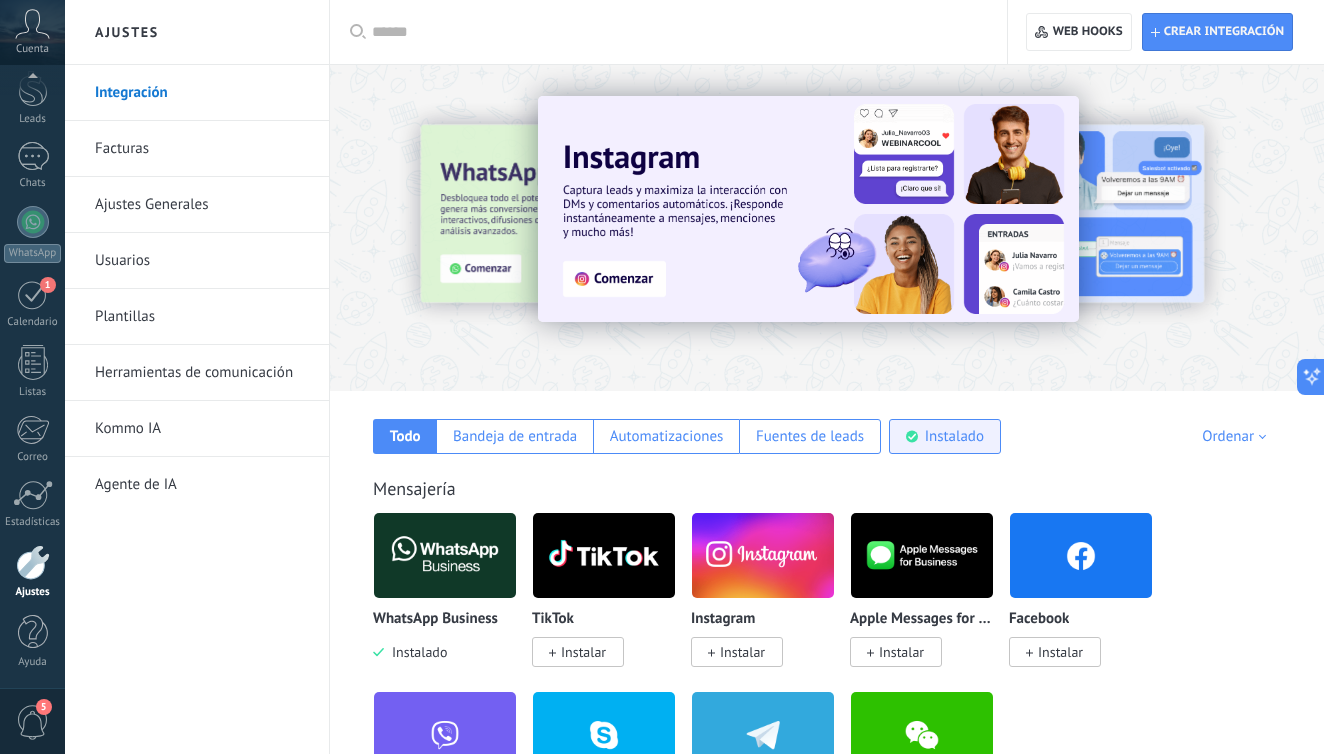 click on "Instalado" at bounding box center (945, 436) 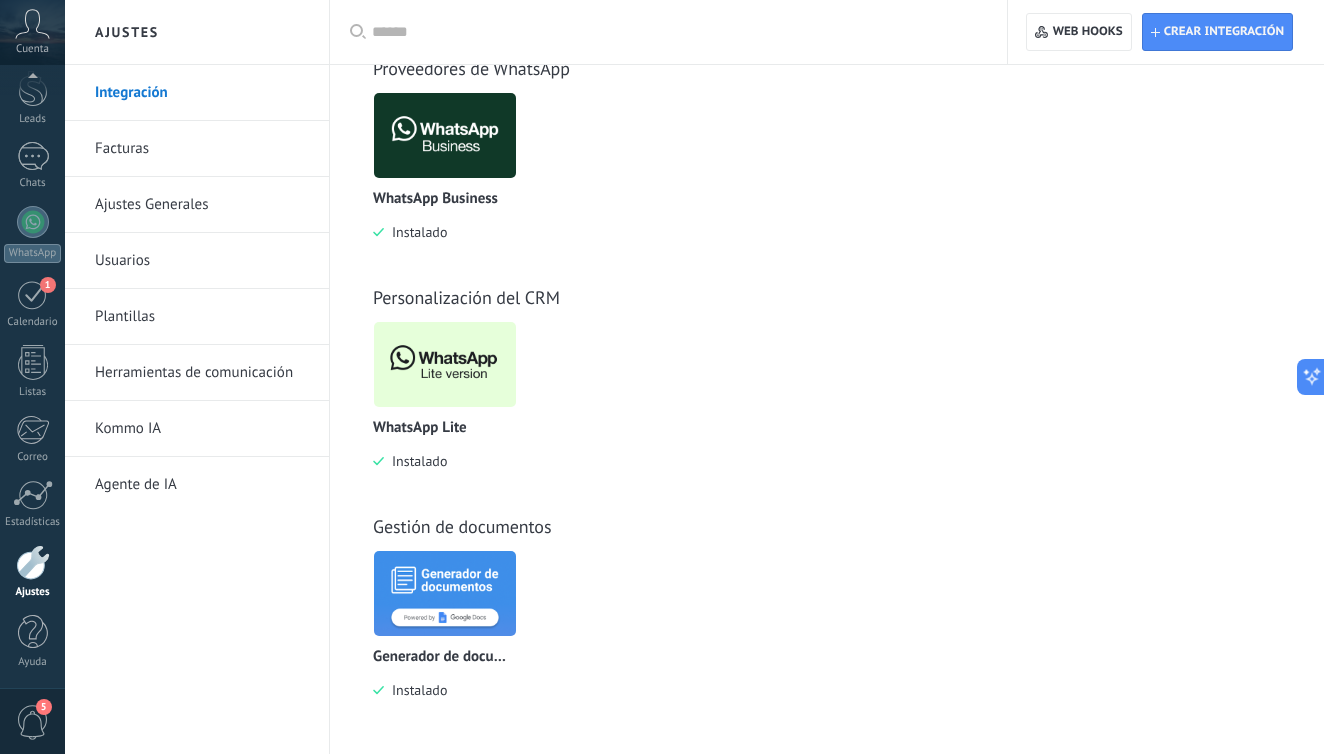 scroll, scrollTop: 649, scrollLeft: 0, axis: vertical 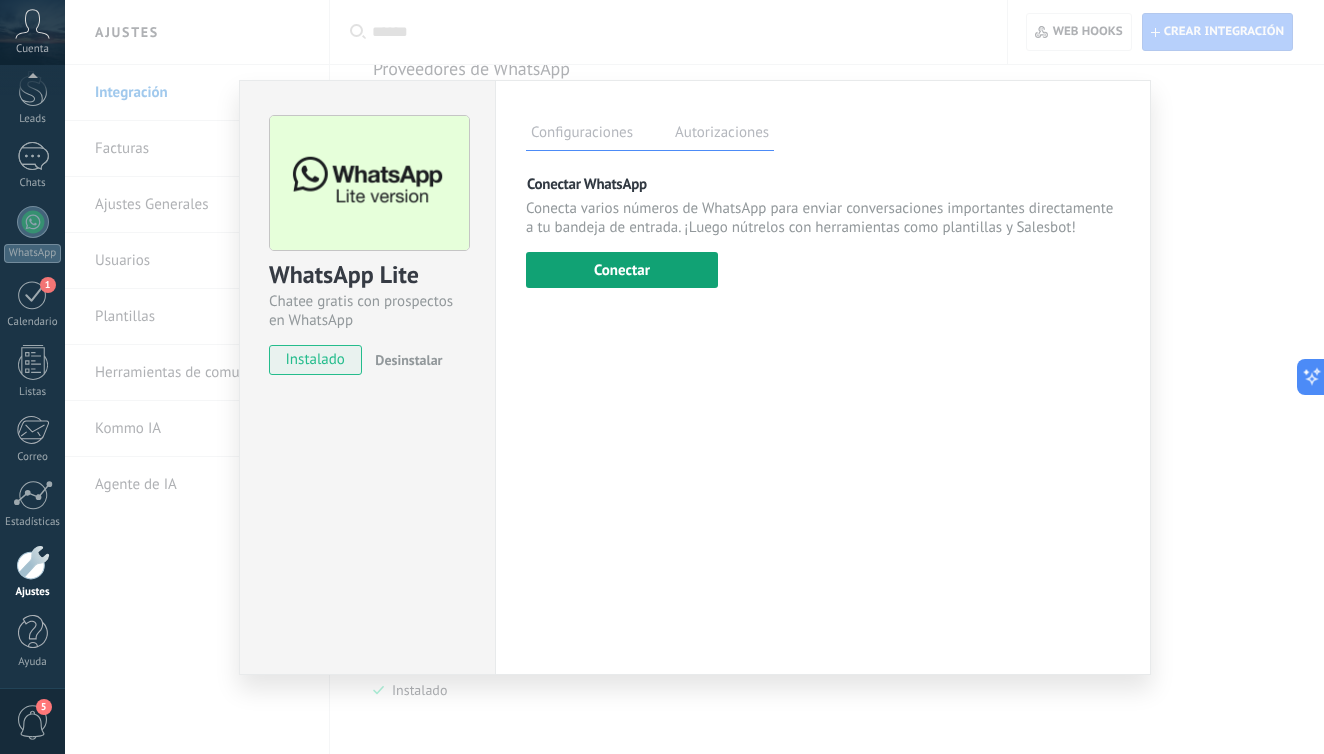 click on "Conectar" at bounding box center (622, 270) 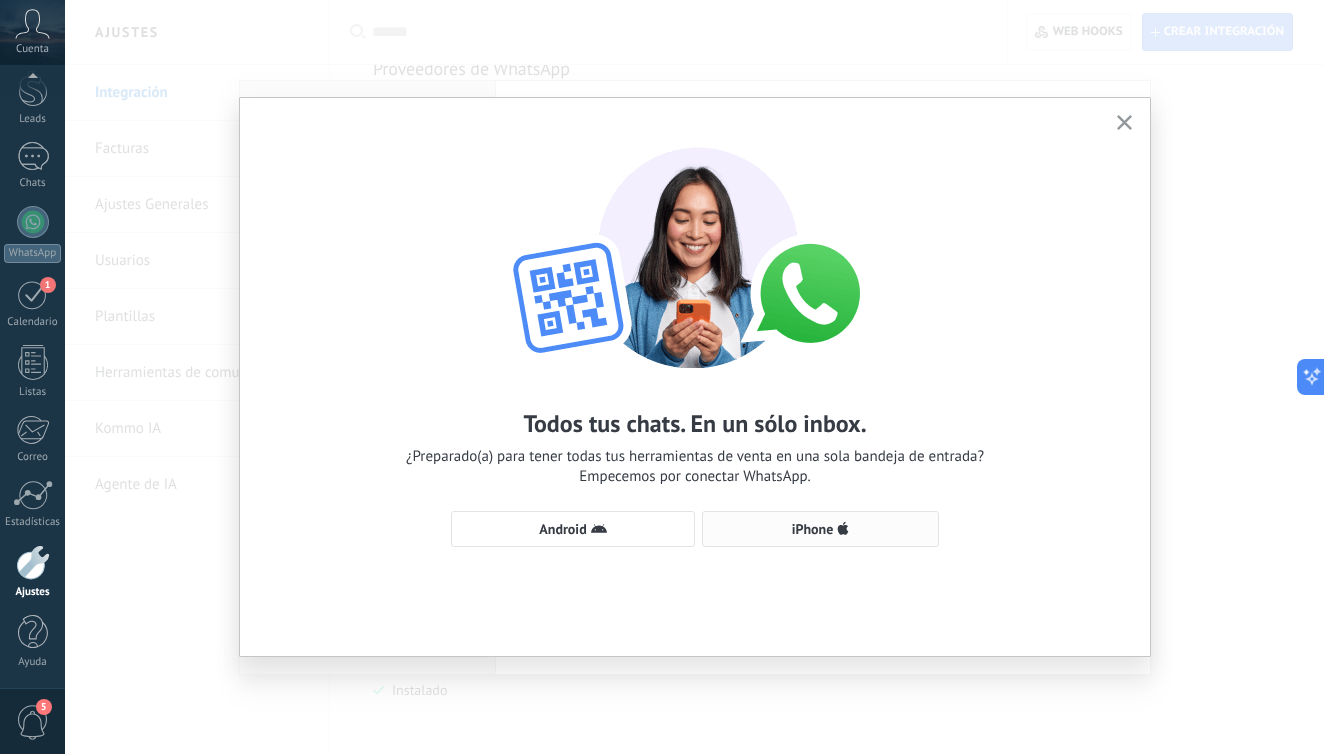 click on "iPhone" at bounding box center (820, 529) 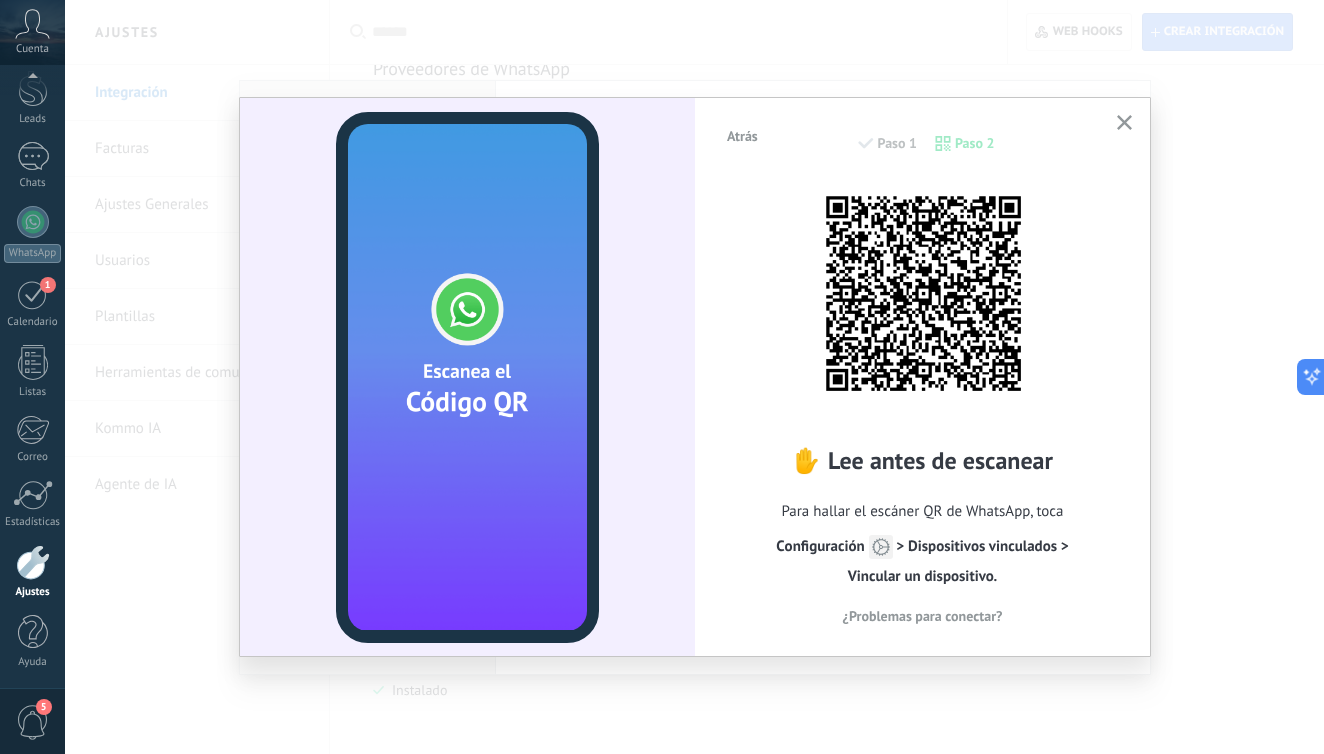 click on "Atrás Paso 1 Paso 2" at bounding box center (922, 153) 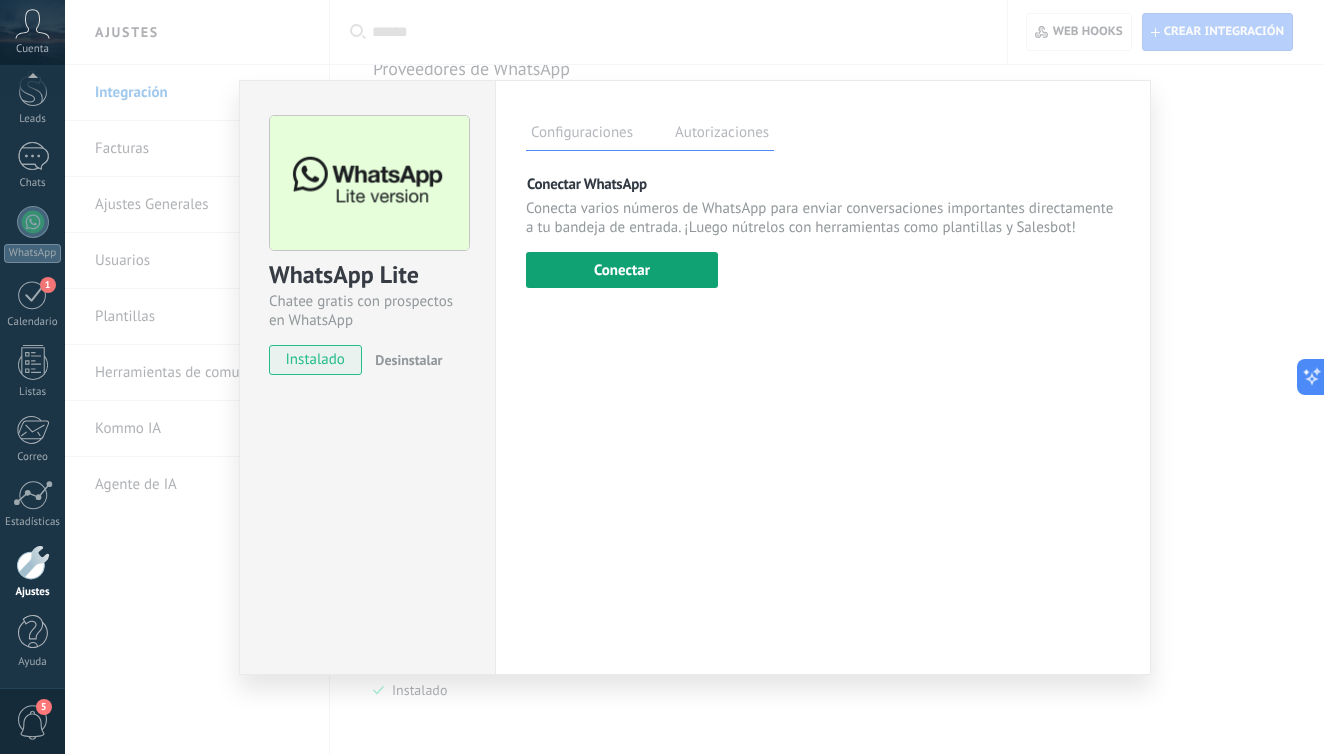 click on "Conectar" at bounding box center (622, 270) 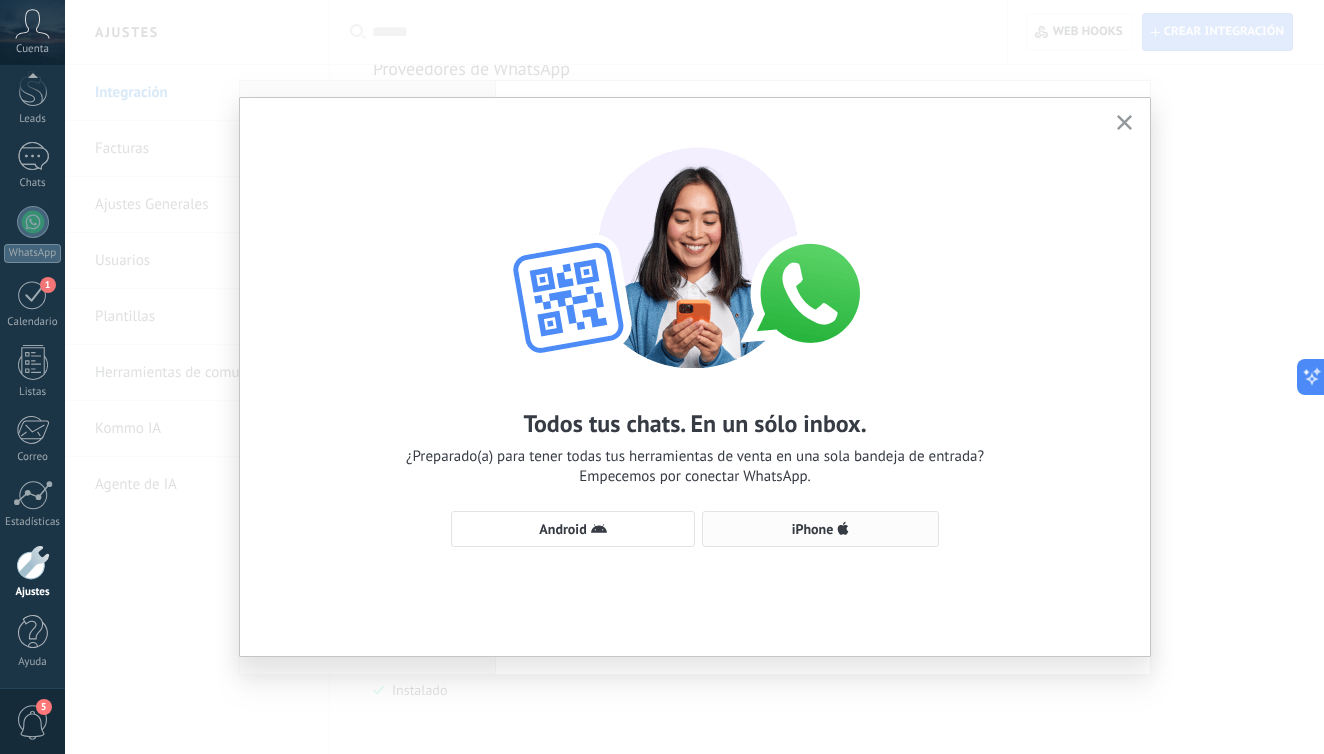 click on "iPhone" at bounding box center (813, 529) 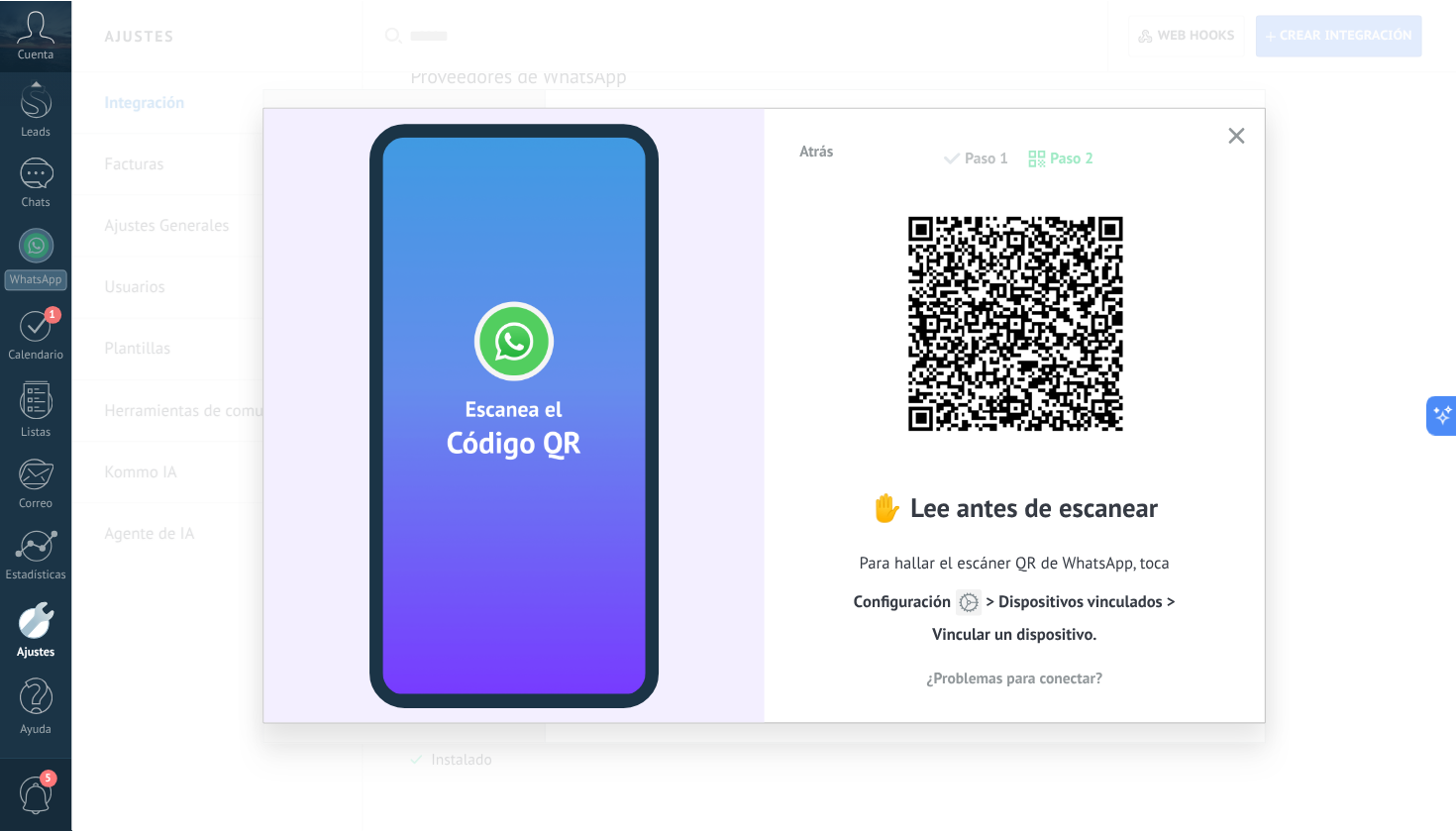 scroll, scrollTop: 559, scrollLeft: 0, axis: vertical 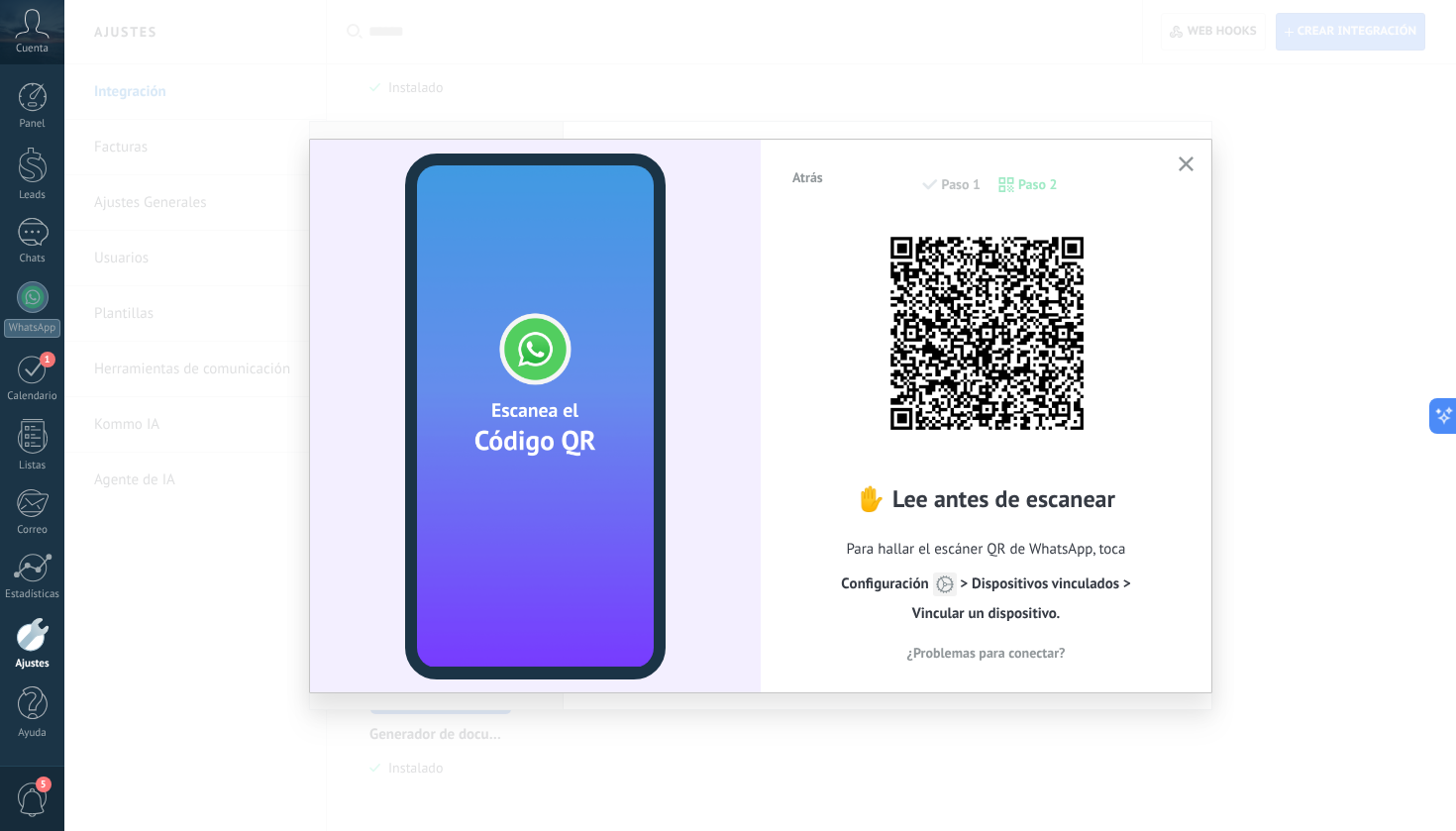 click 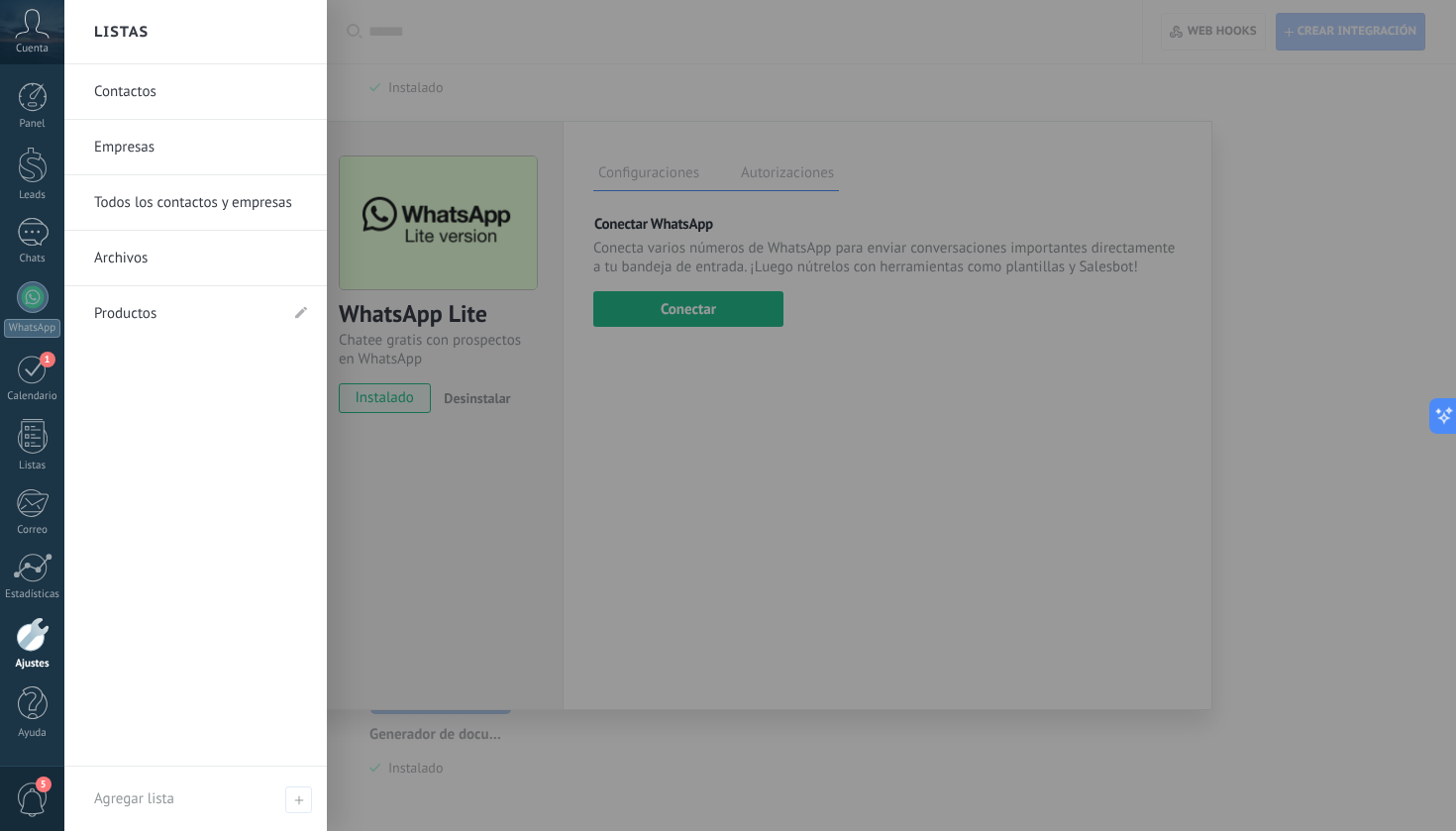 click at bounding box center [33, 634] 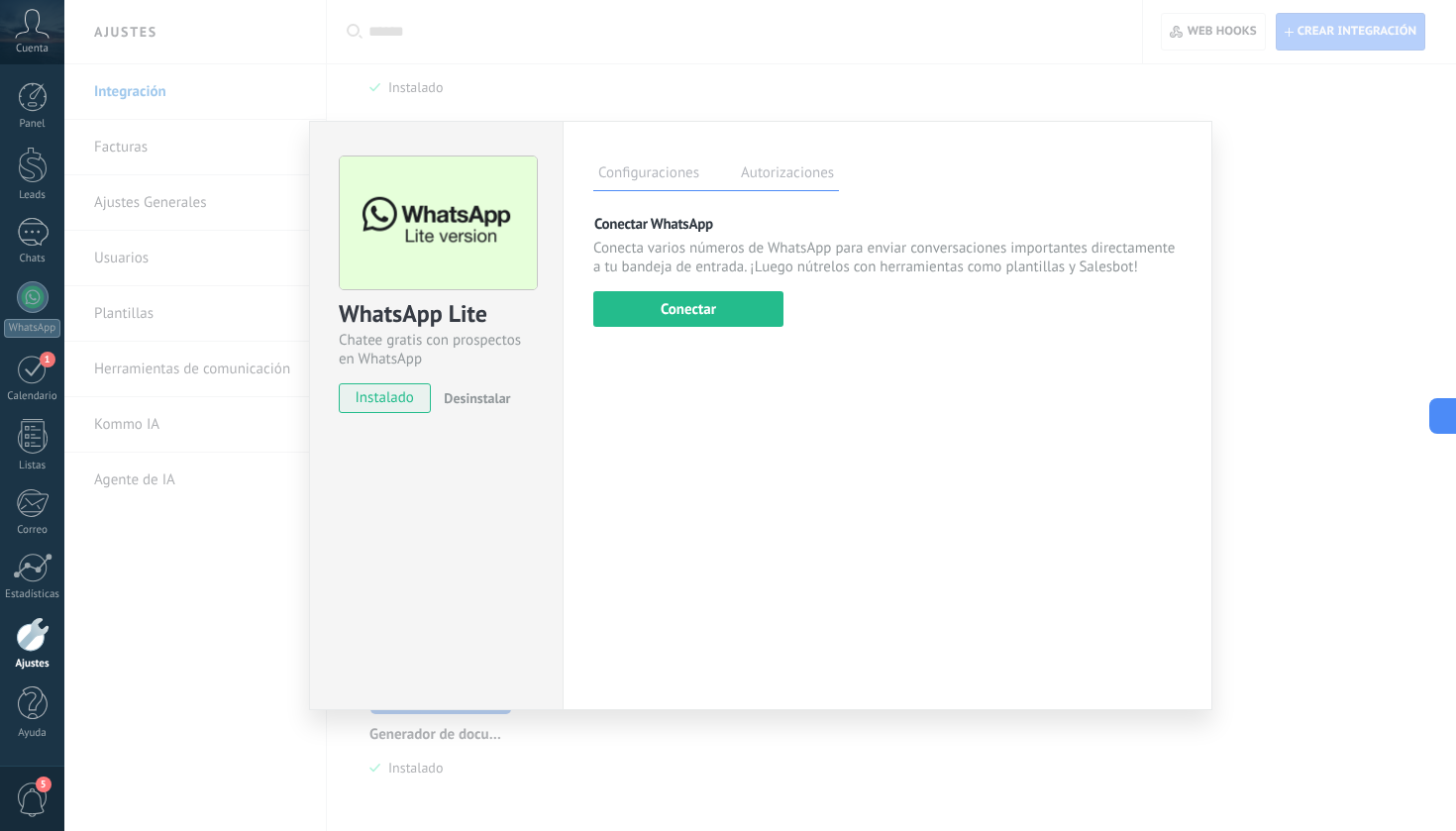 click at bounding box center (33, 634) 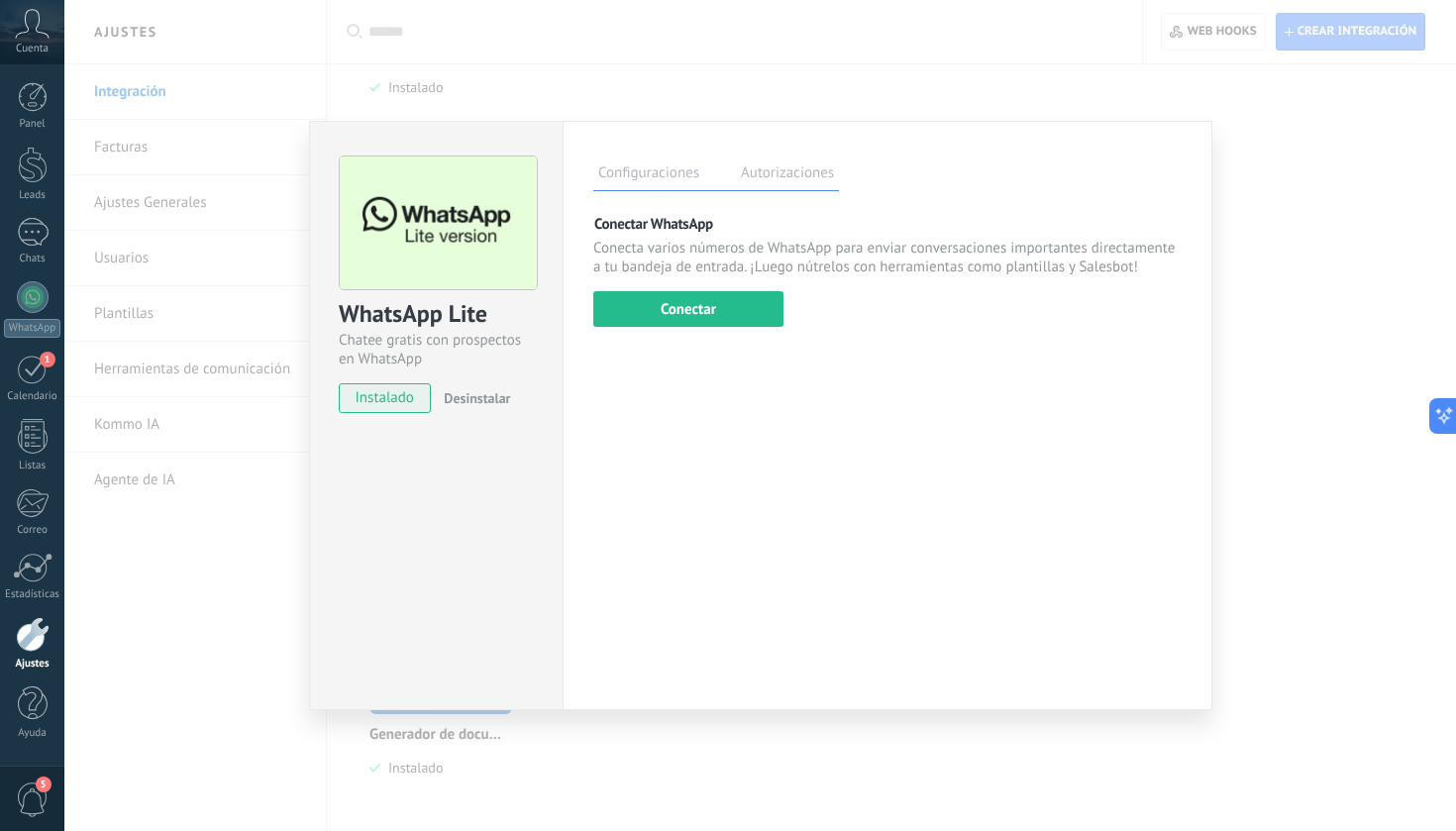 click on "WhatsApp Lite Chatee gratis con prospectos en WhatsApp instalado Desinstalar Configuraciones Autorizaciones Esta pestaña registra a los usuarios que han concedido acceso a las integración a esta cuenta. Si deseas remover la posibilidad que un usuario pueda enviar solicitudes a la cuenta en nombre de esta integración, puedes revocar el acceso. Si el acceso a todos los usuarios es revocado, la integración dejará de funcionar. Esta aplicacion está instalada, pero nadie le ha dado acceso aun. Más de 2 mil millones de personas utilizan activamente WhatsApp para conectarse con amigos, familiares y empresas. Esta integración agrega el chat más popular a tu arsenal de comunicación: captura automáticamente leads desde los mensajes entrantes, comparte el acceso al chat con todo tu equipo y potencia todo con las herramientas integradas de Kommo, como el botón de compromiso y Salesbot. más _:  Guardar Conectar WhatsApp Conectar" at bounding box center (760, 415) 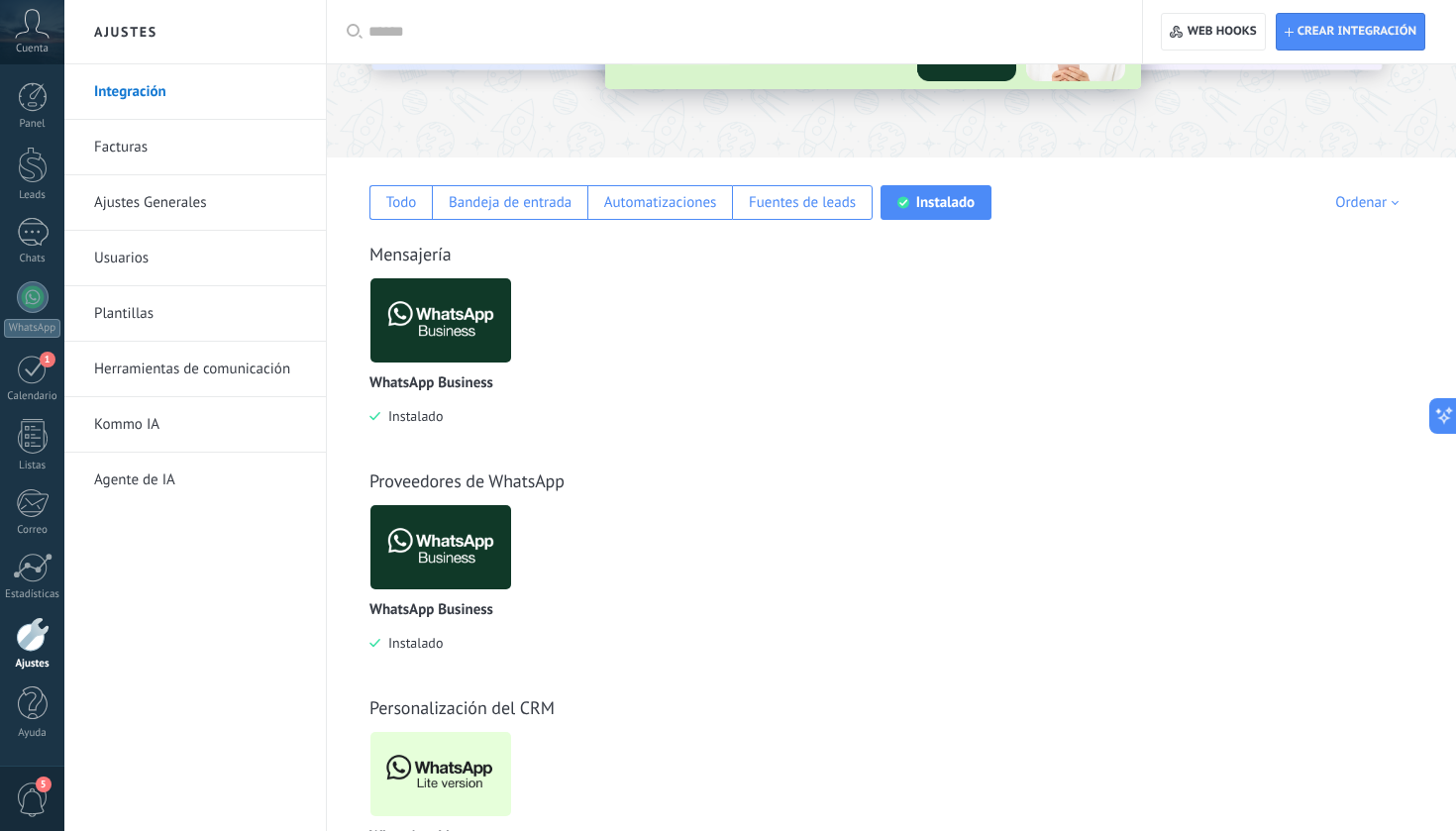scroll, scrollTop: 231, scrollLeft: 0, axis: vertical 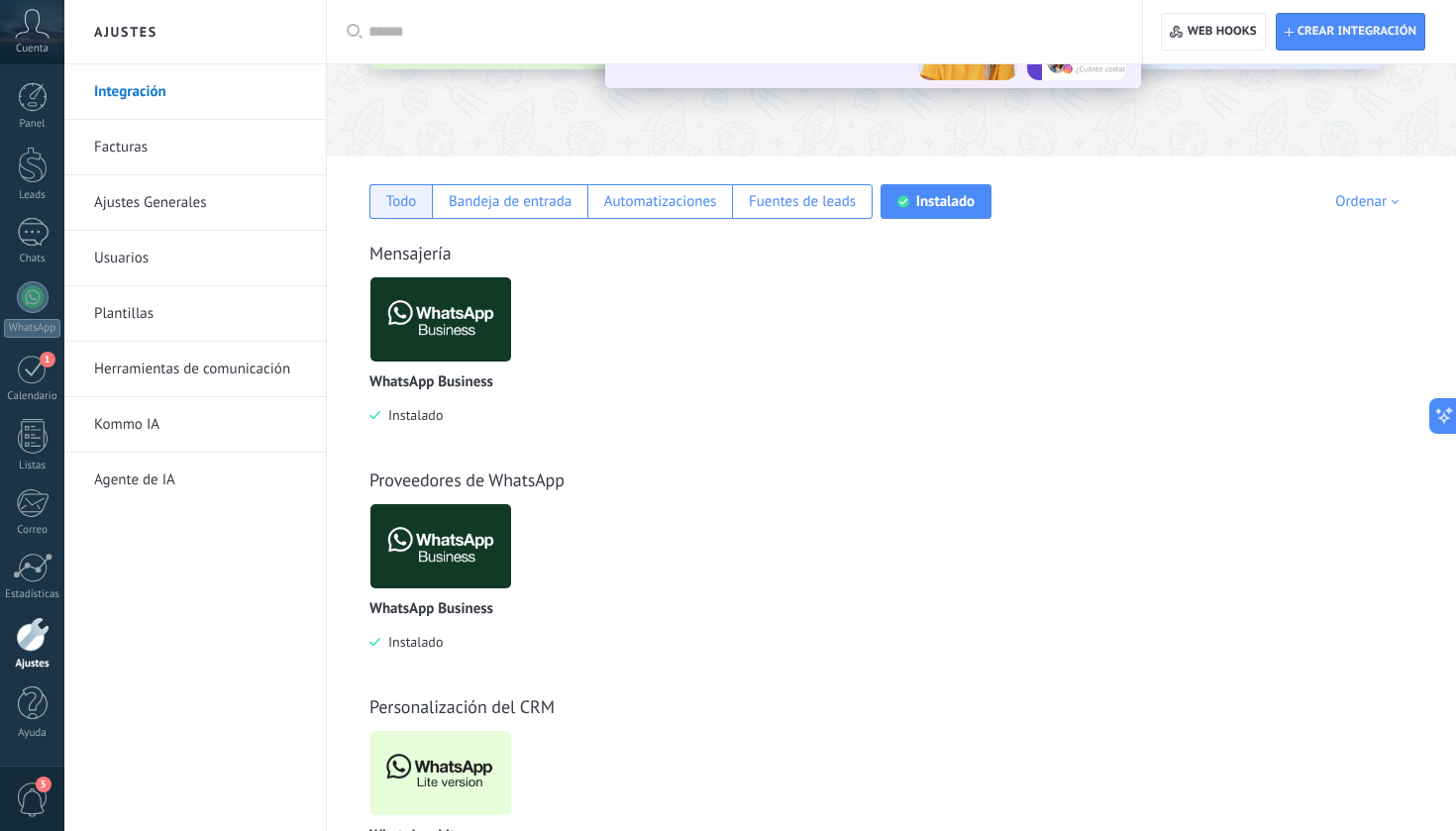 click on "Todo" at bounding box center [401, 201] 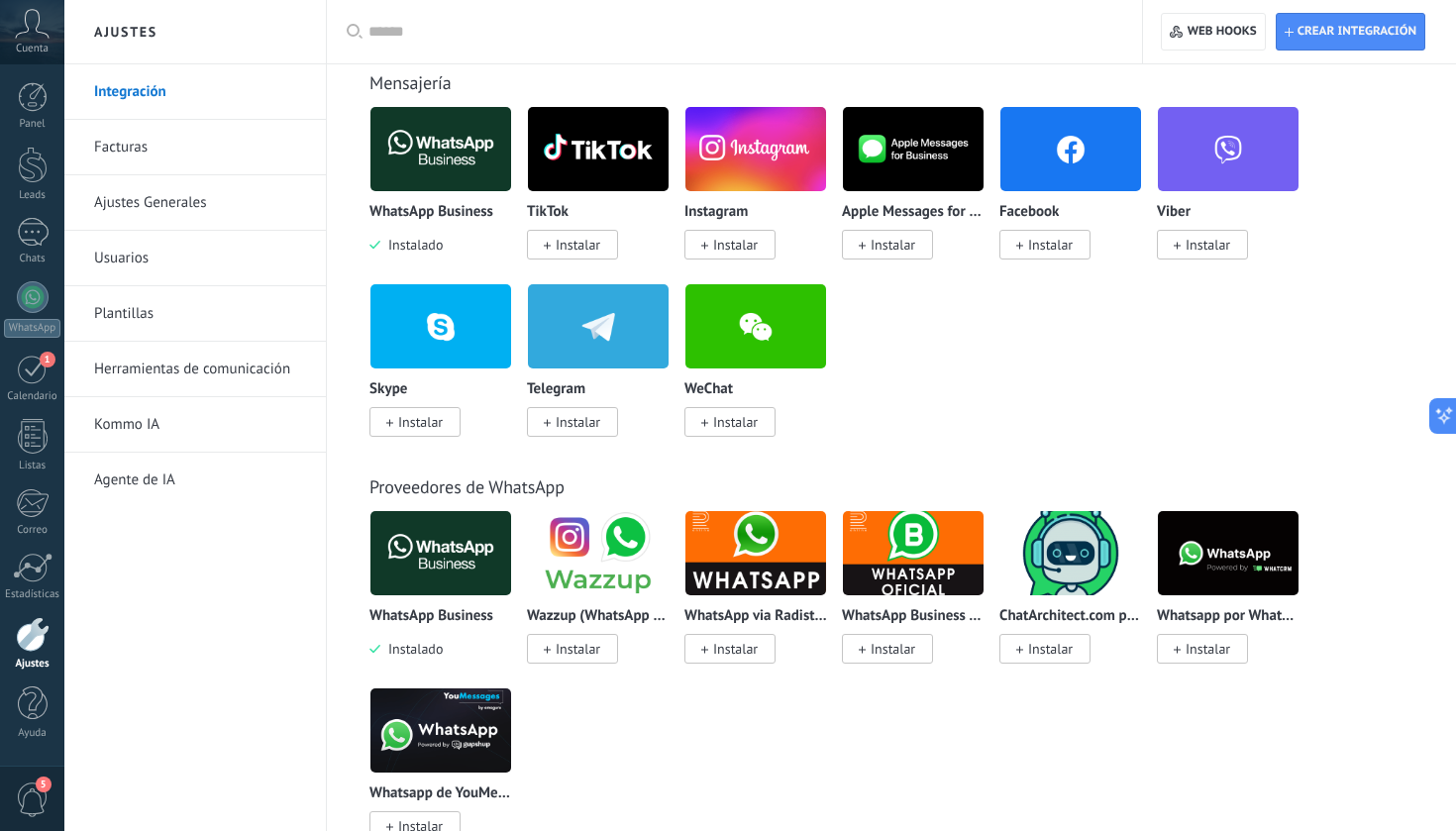 scroll, scrollTop: 403, scrollLeft: 0, axis: vertical 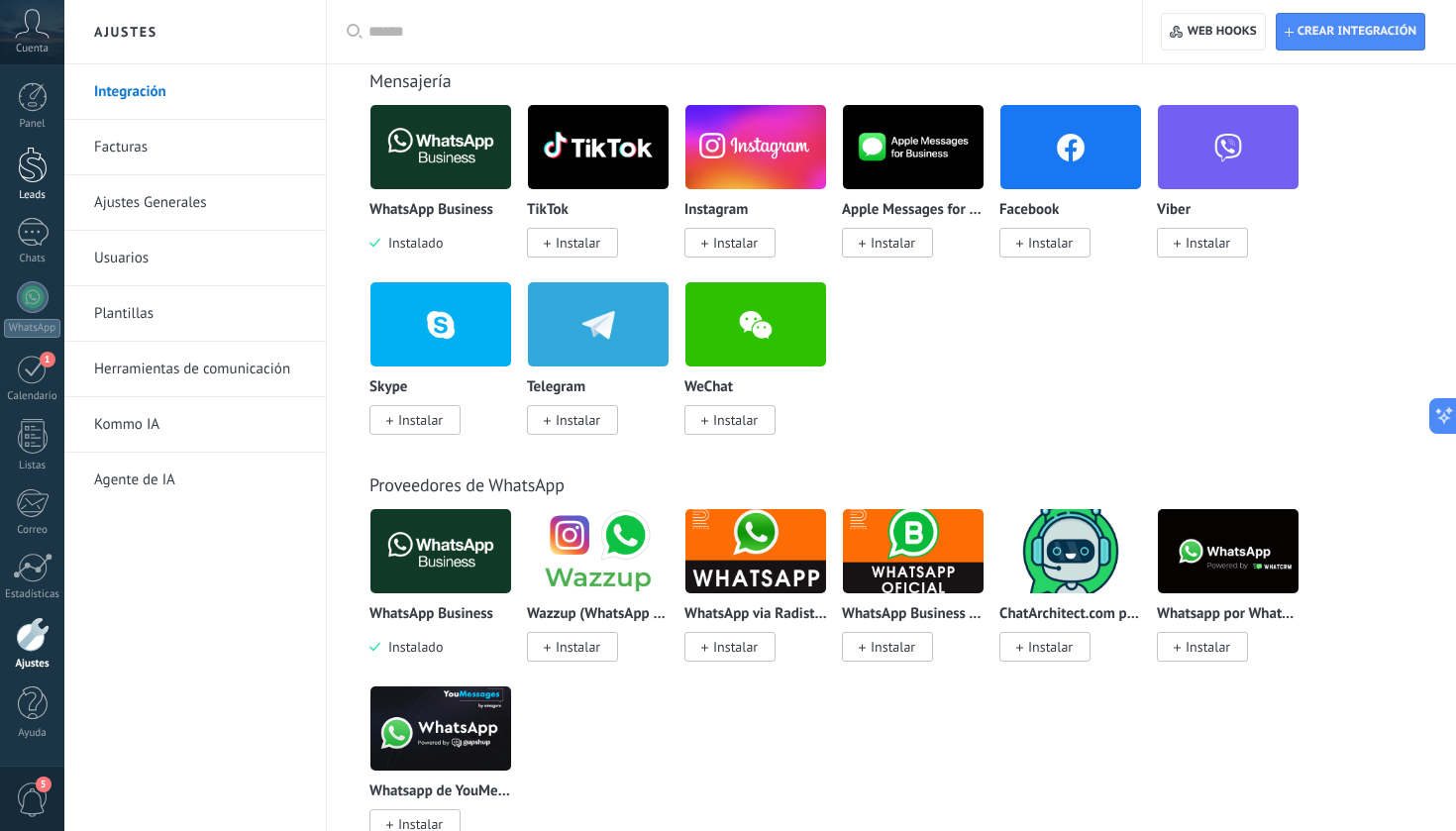 click on "Leads" at bounding box center (32, 174) 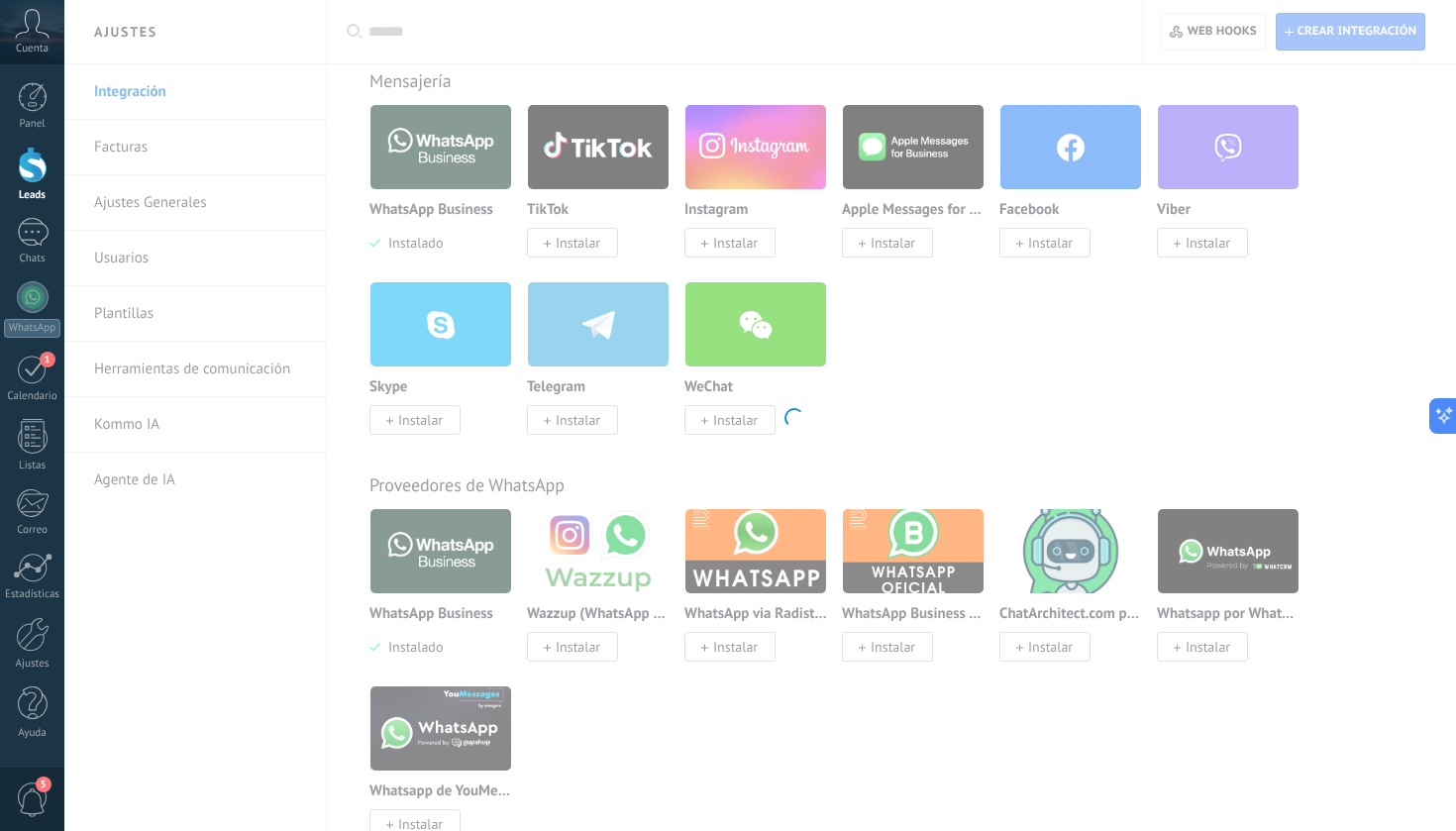 scroll, scrollTop: 0, scrollLeft: 0, axis: both 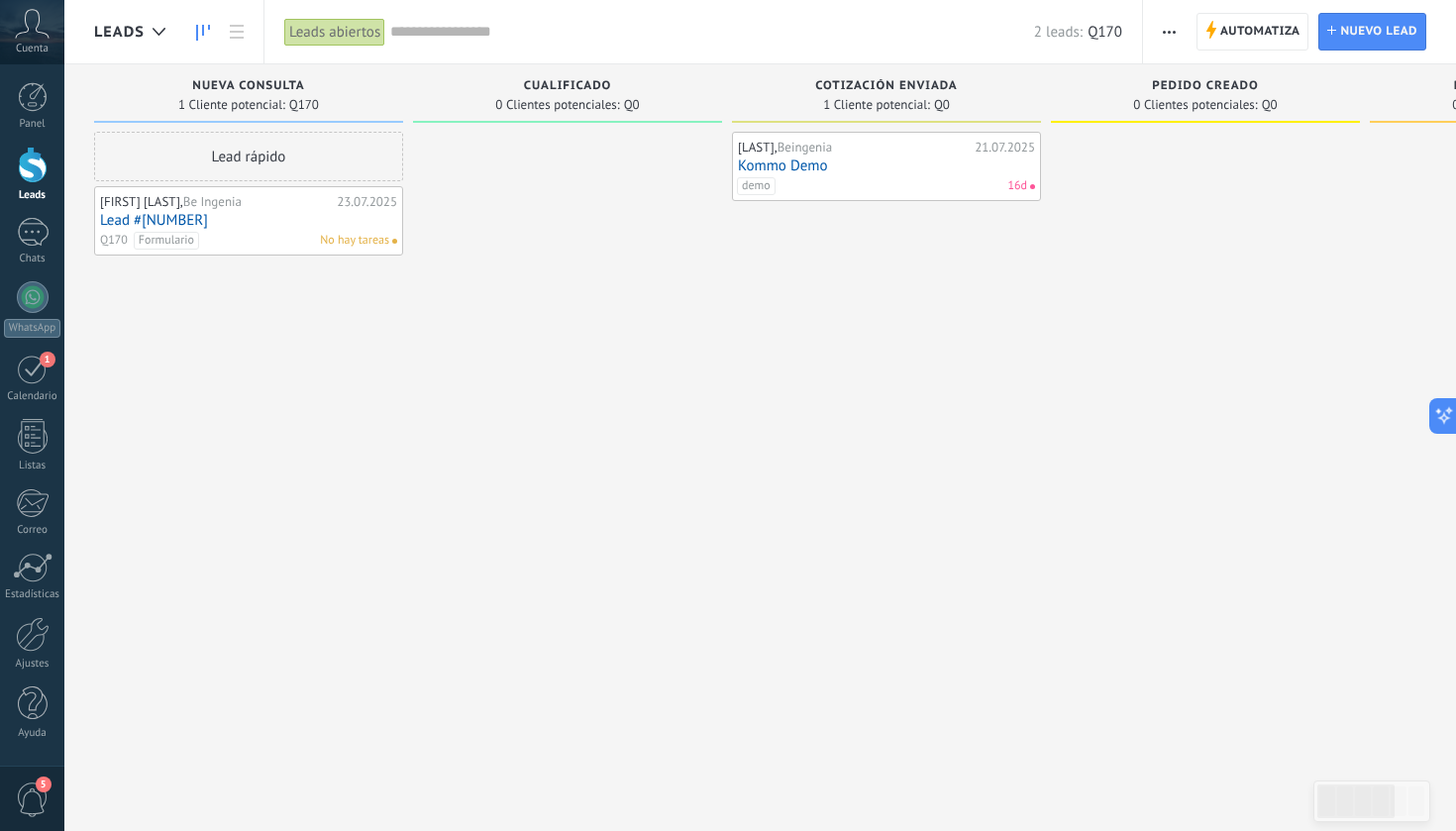 click on "Lead #[NUMBER]" at bounding box center [249, 220] 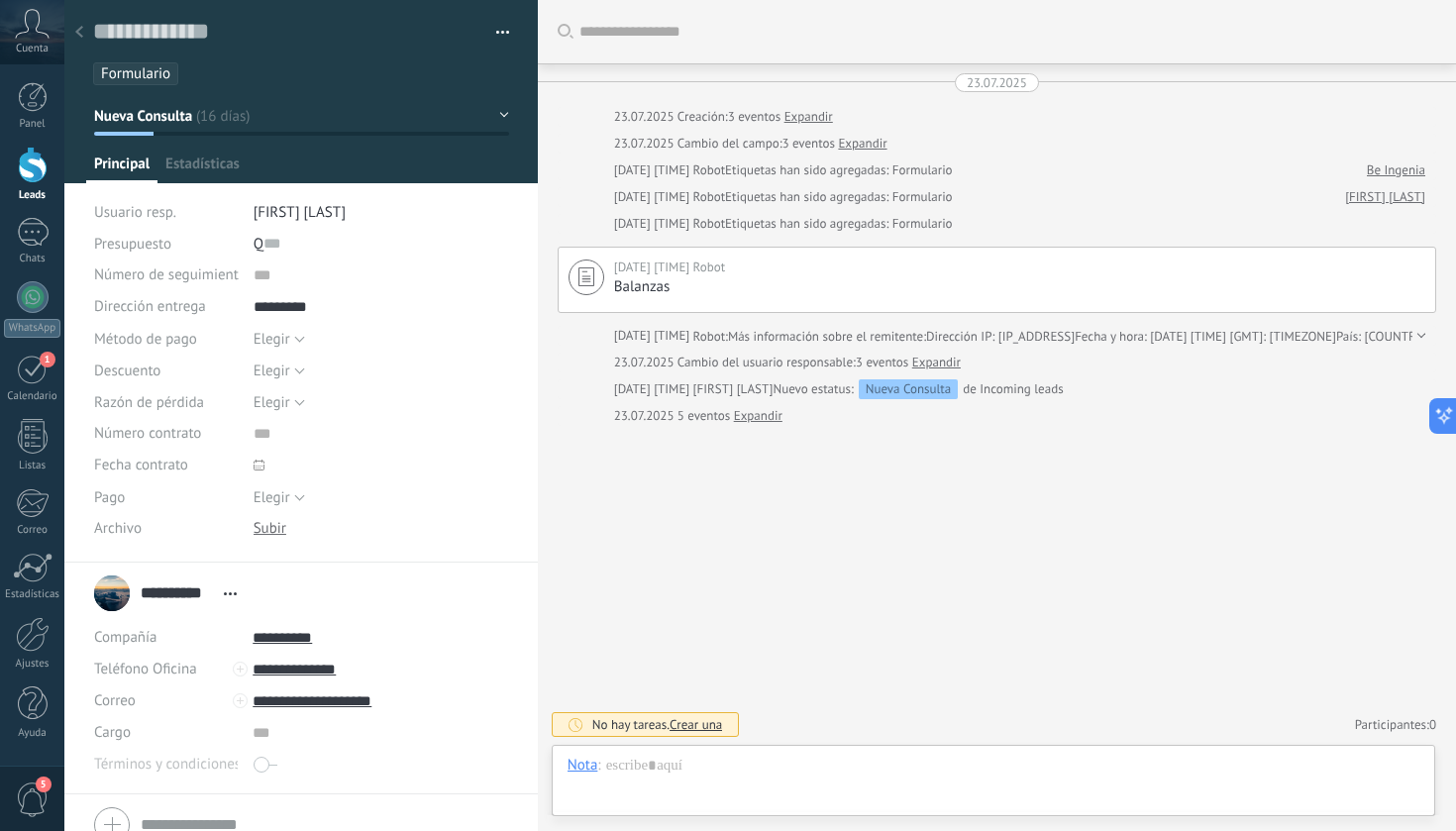 scroll, scrollTop: 20, scrollLeft: 0, axis: vertical 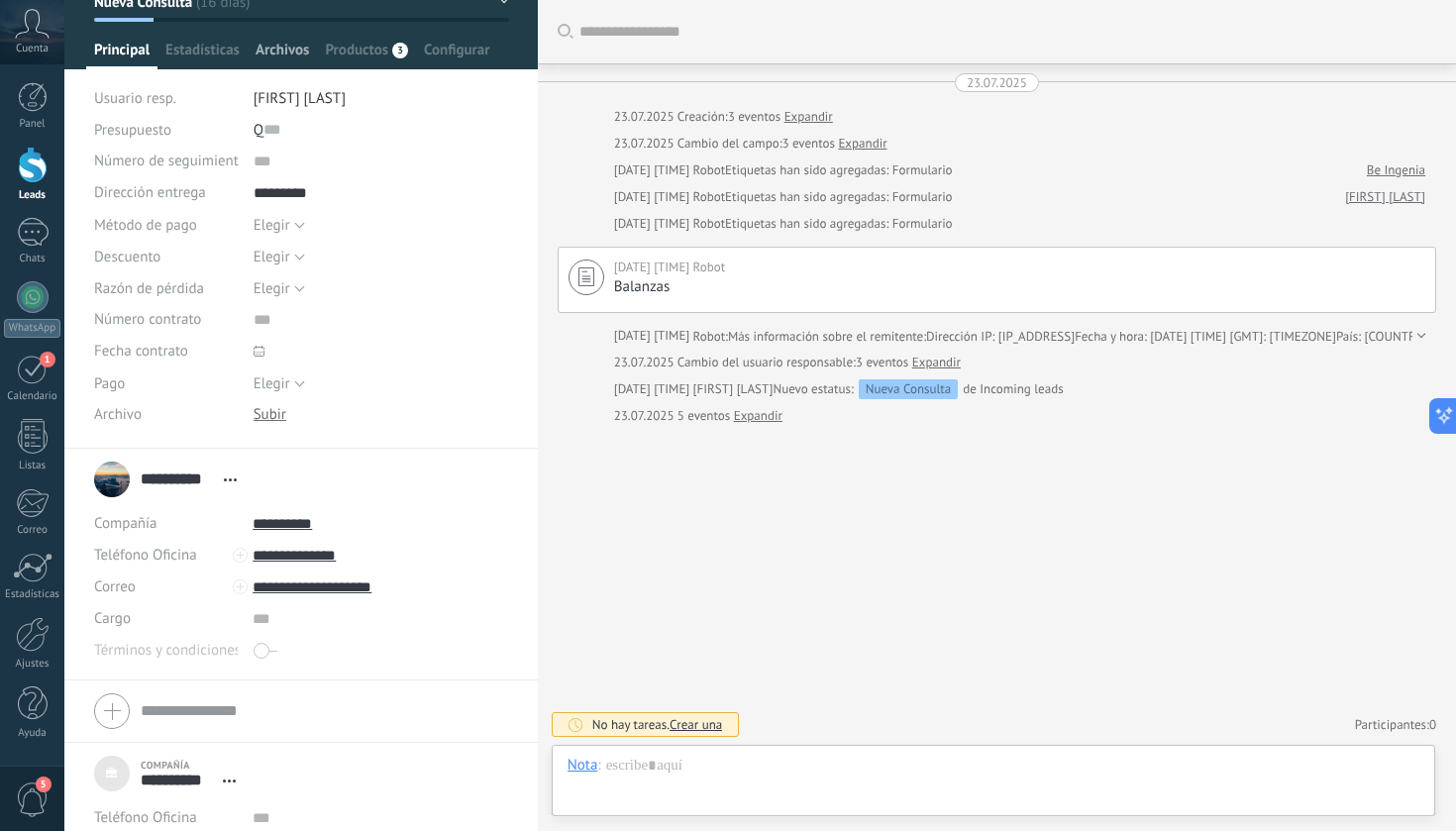 click on "Archivos" at bounding box center [282, 54] 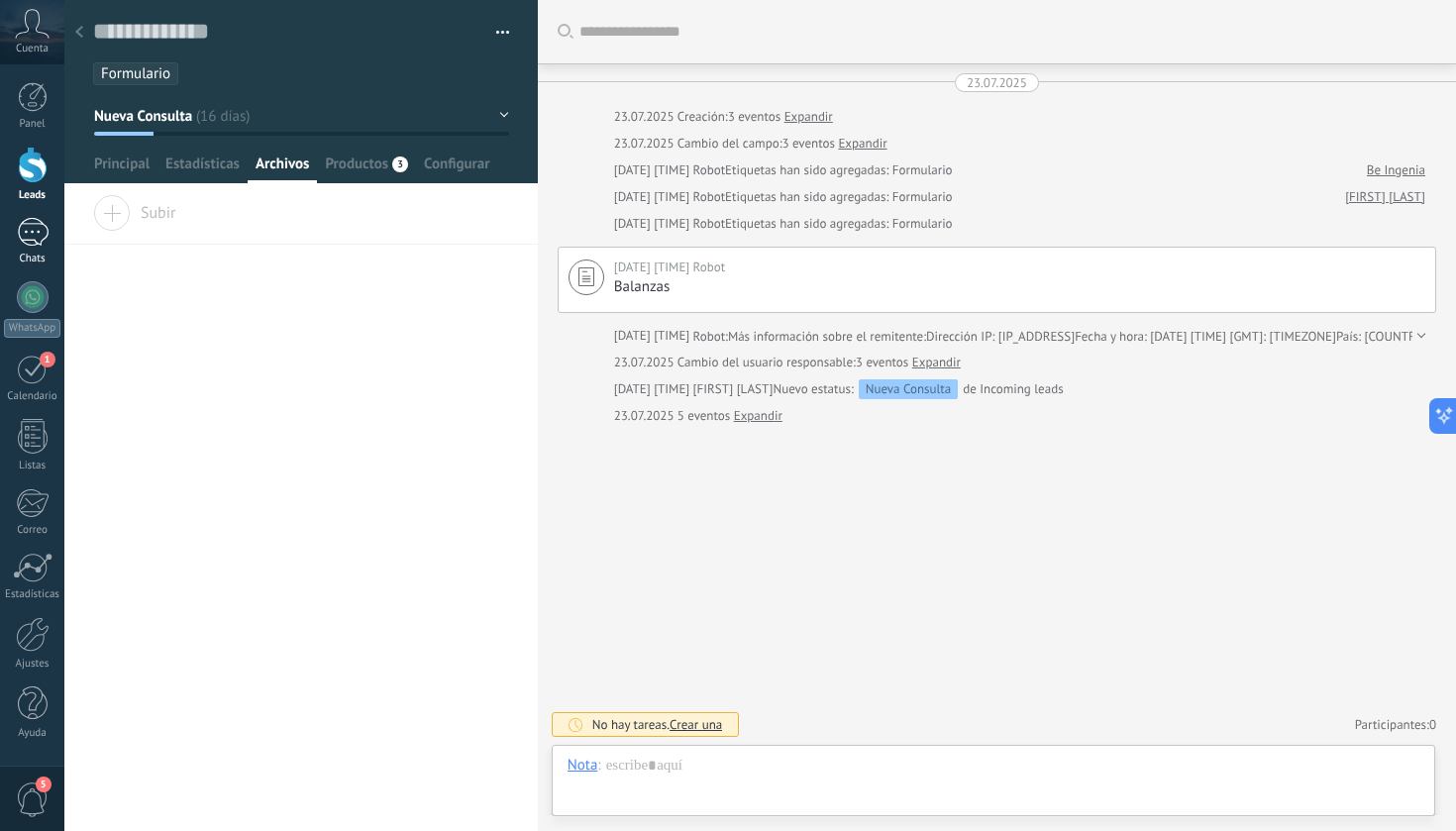 click on "Chats" at bounding box center (32, 242) 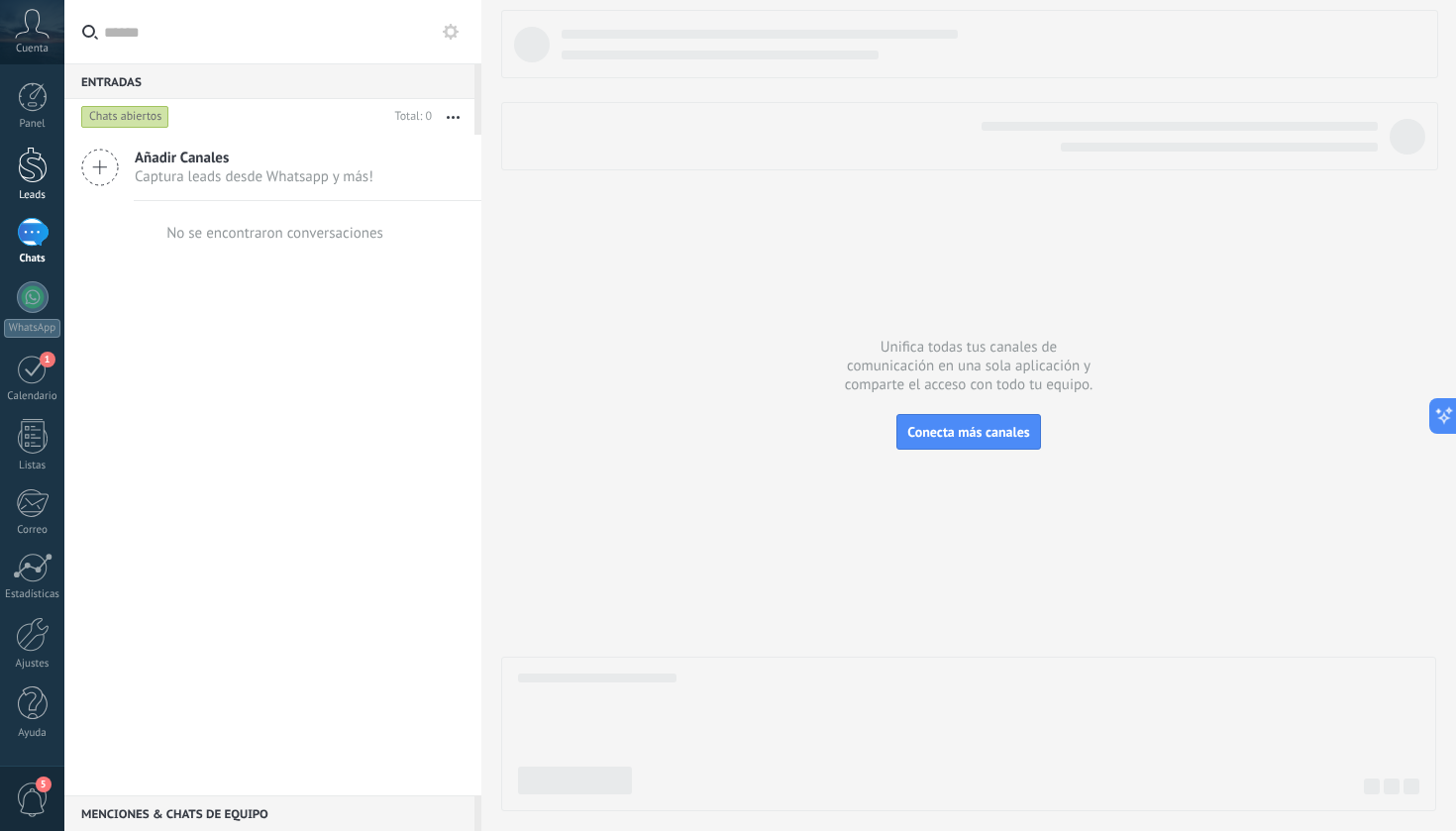 click at bounding box center [33, 164] 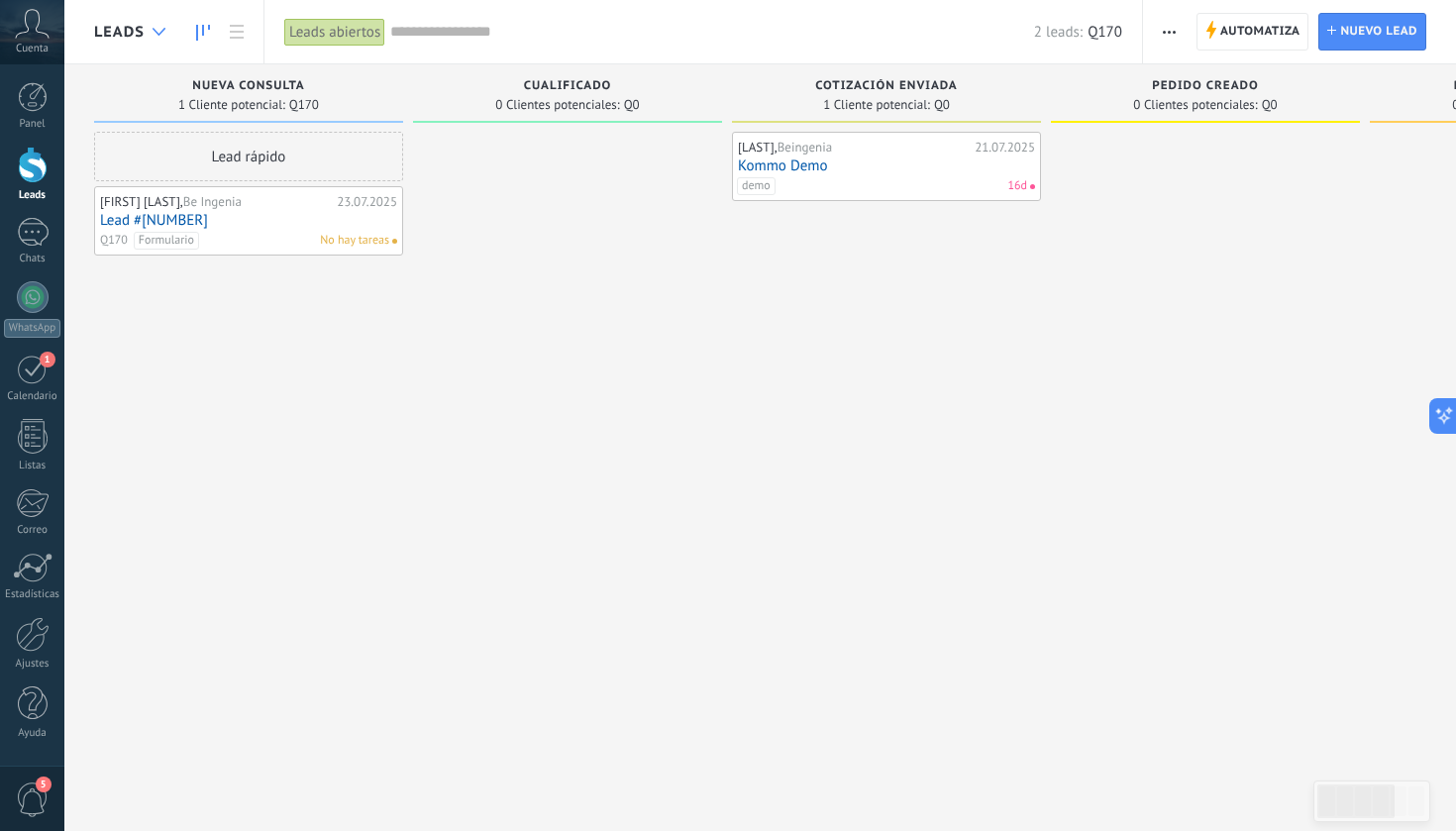 click 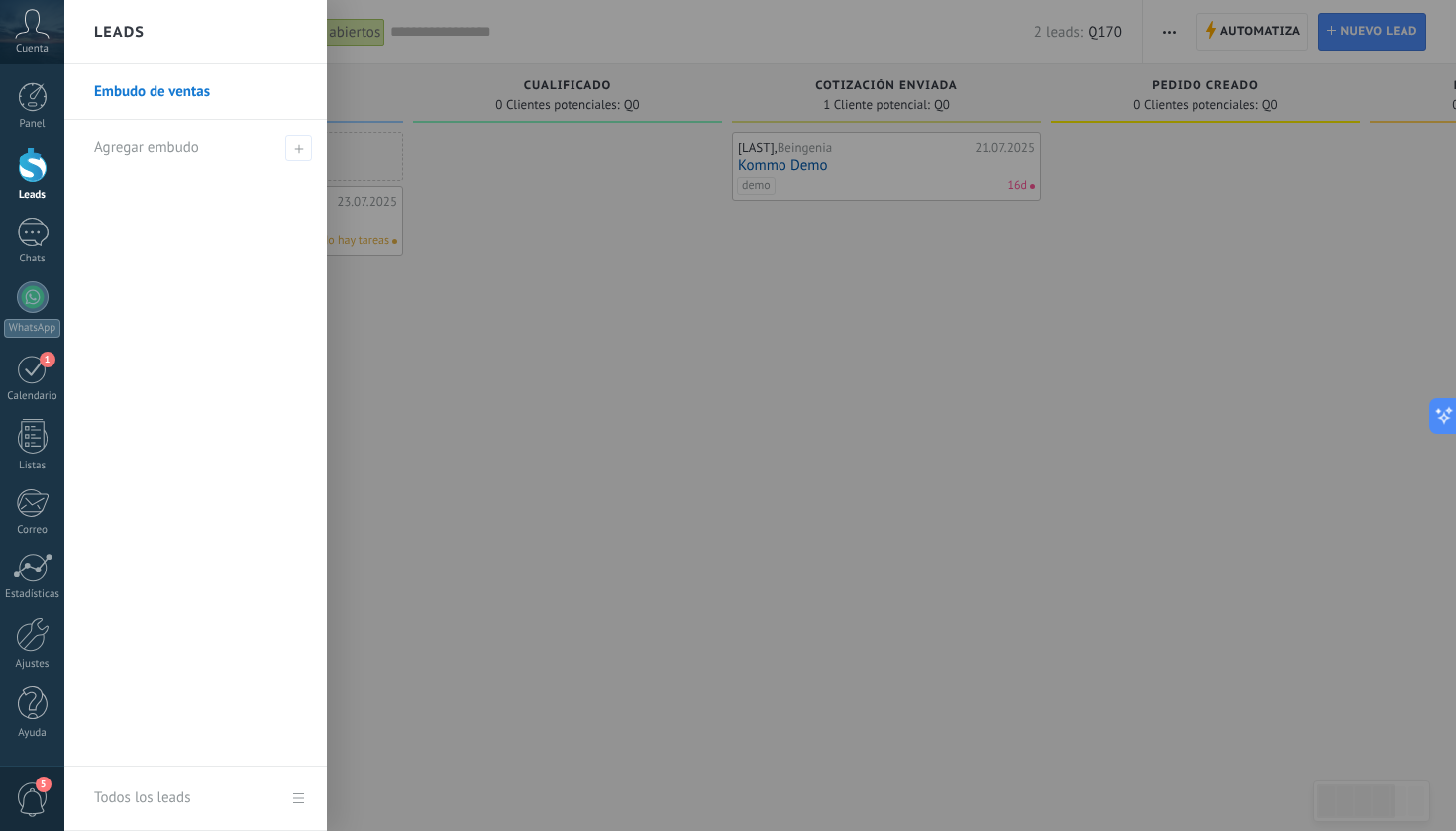click on "Embudo de ventas" at bounding box center [200, 92] 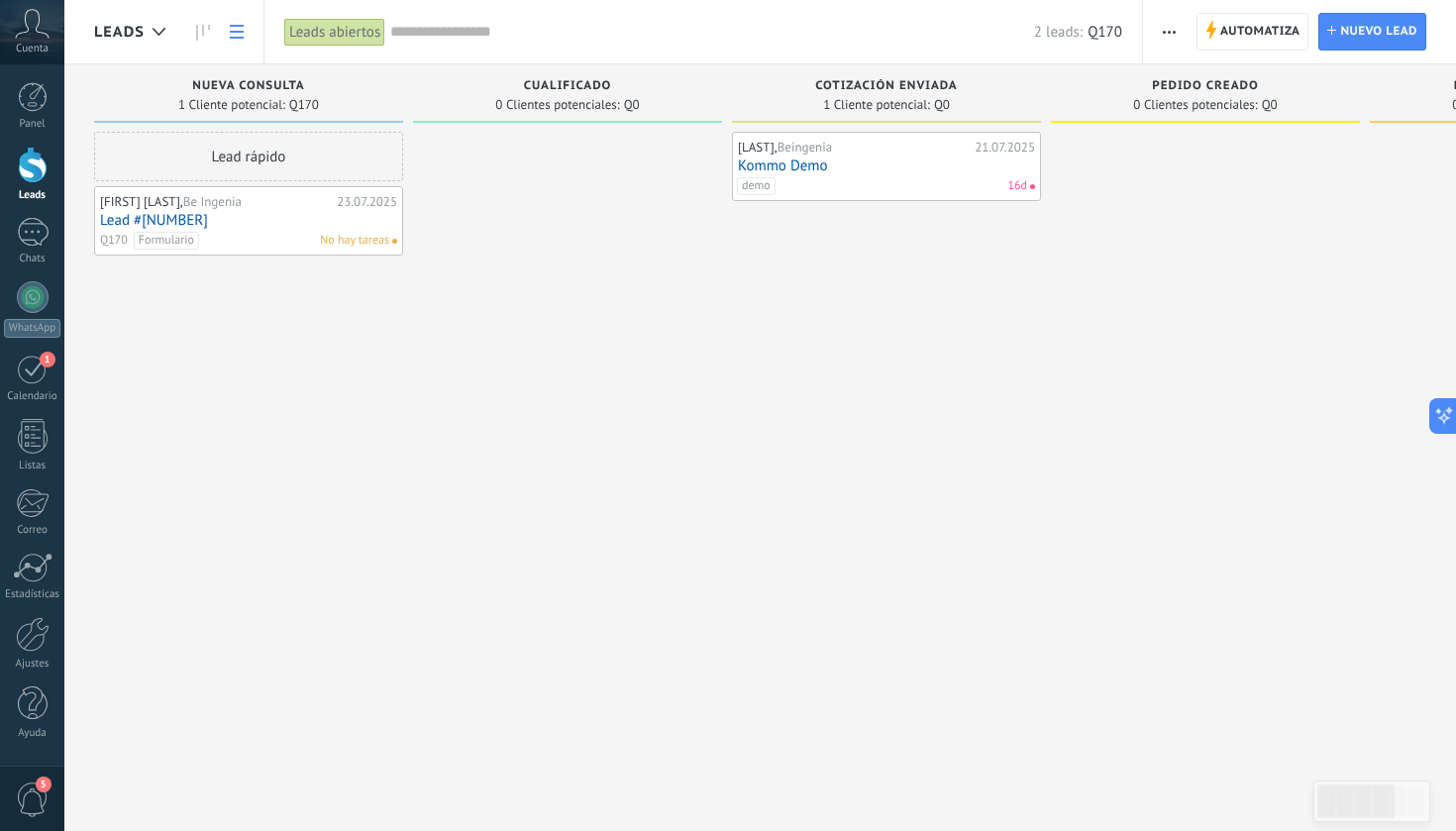 click at bounding box center (237, 32) 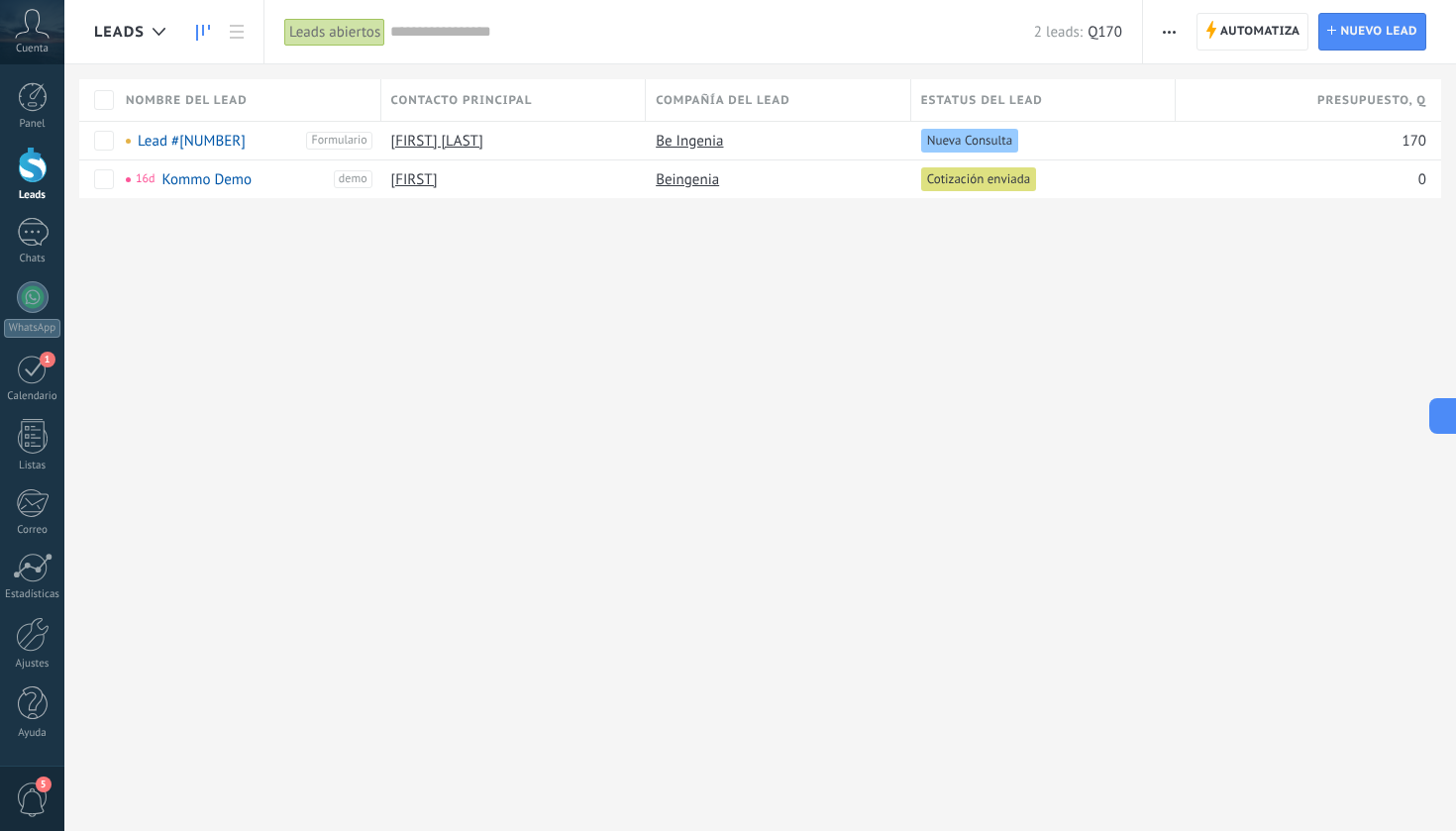 click 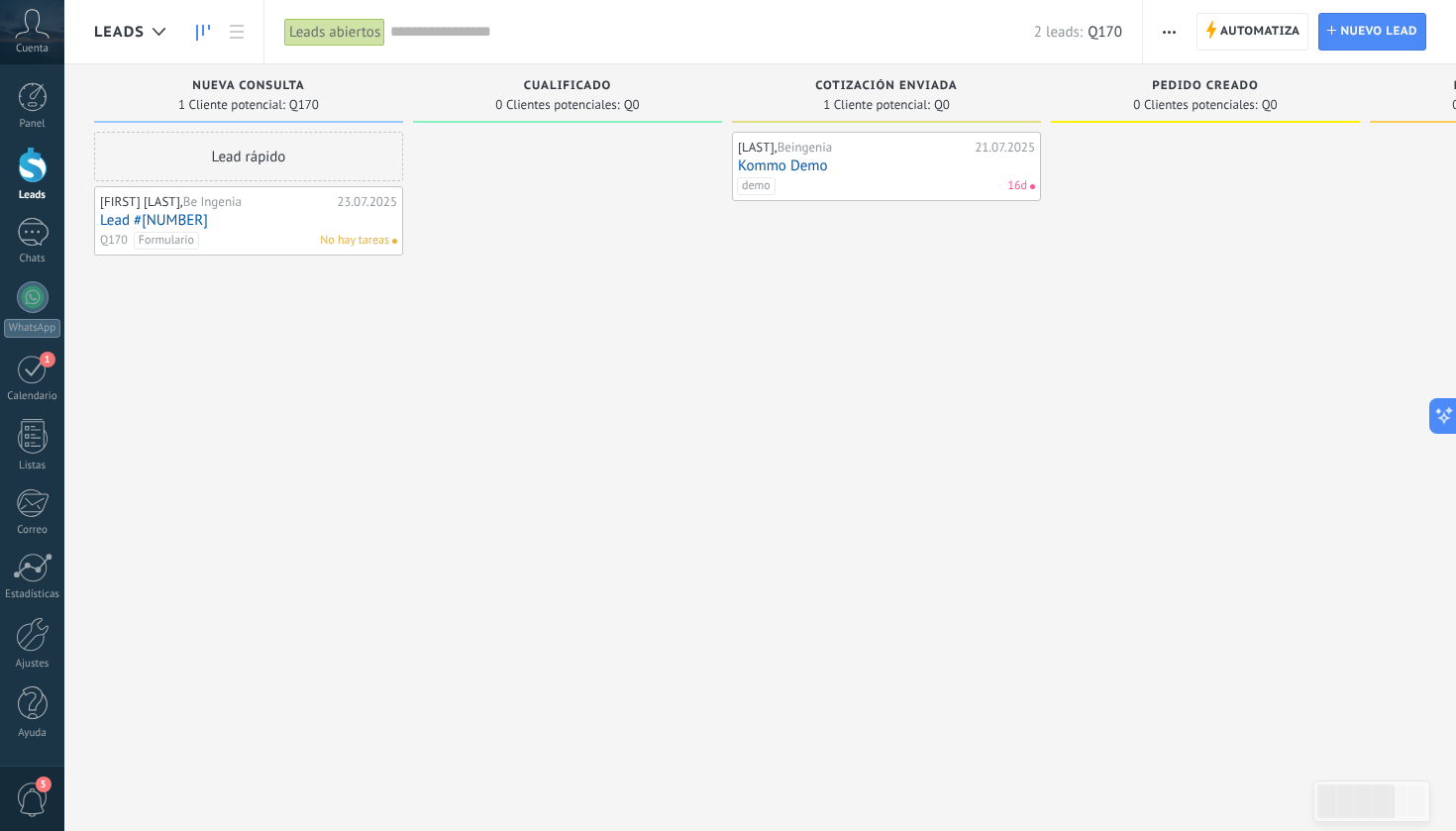 click 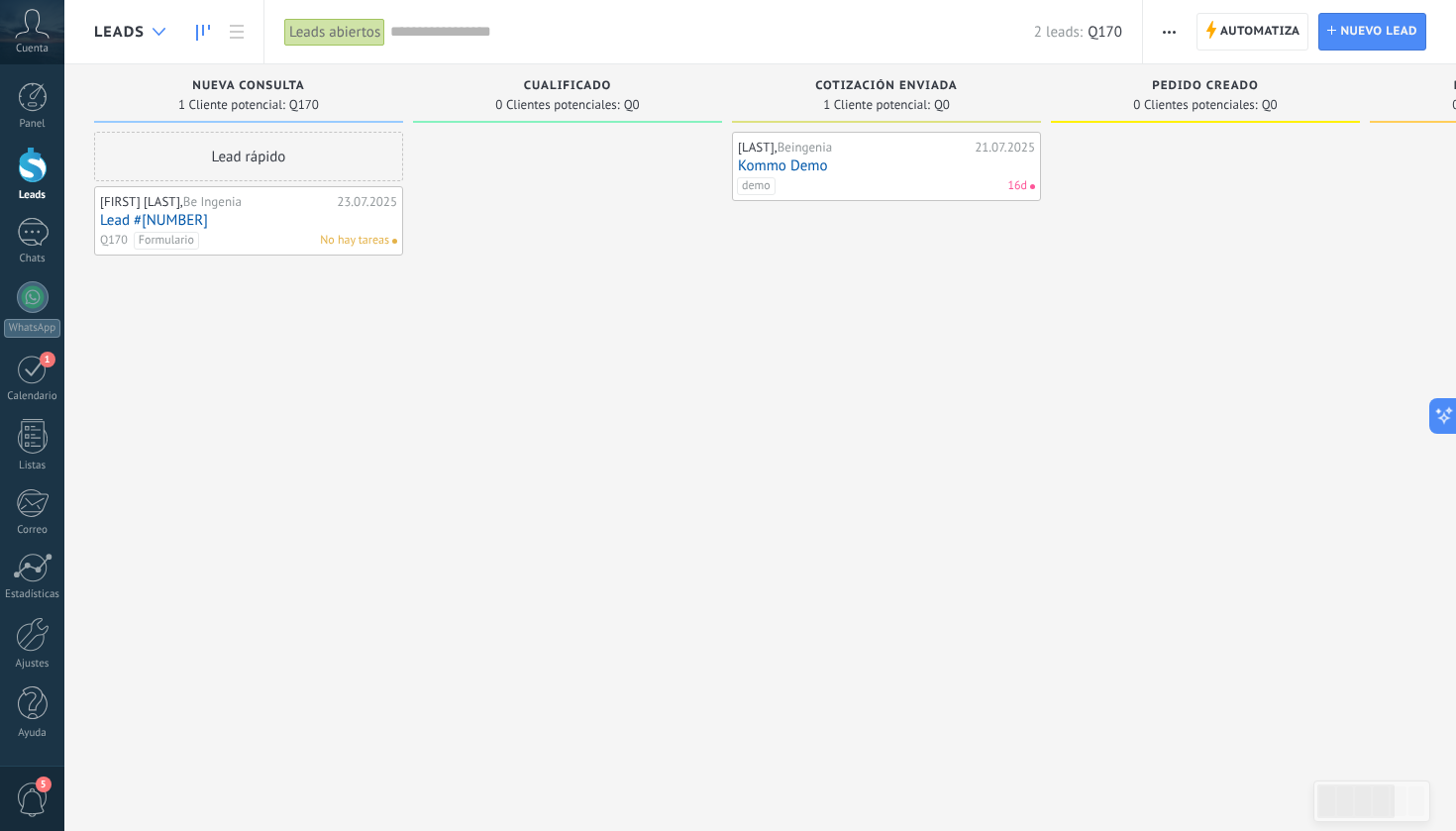 click at bounding box center (158, 32) 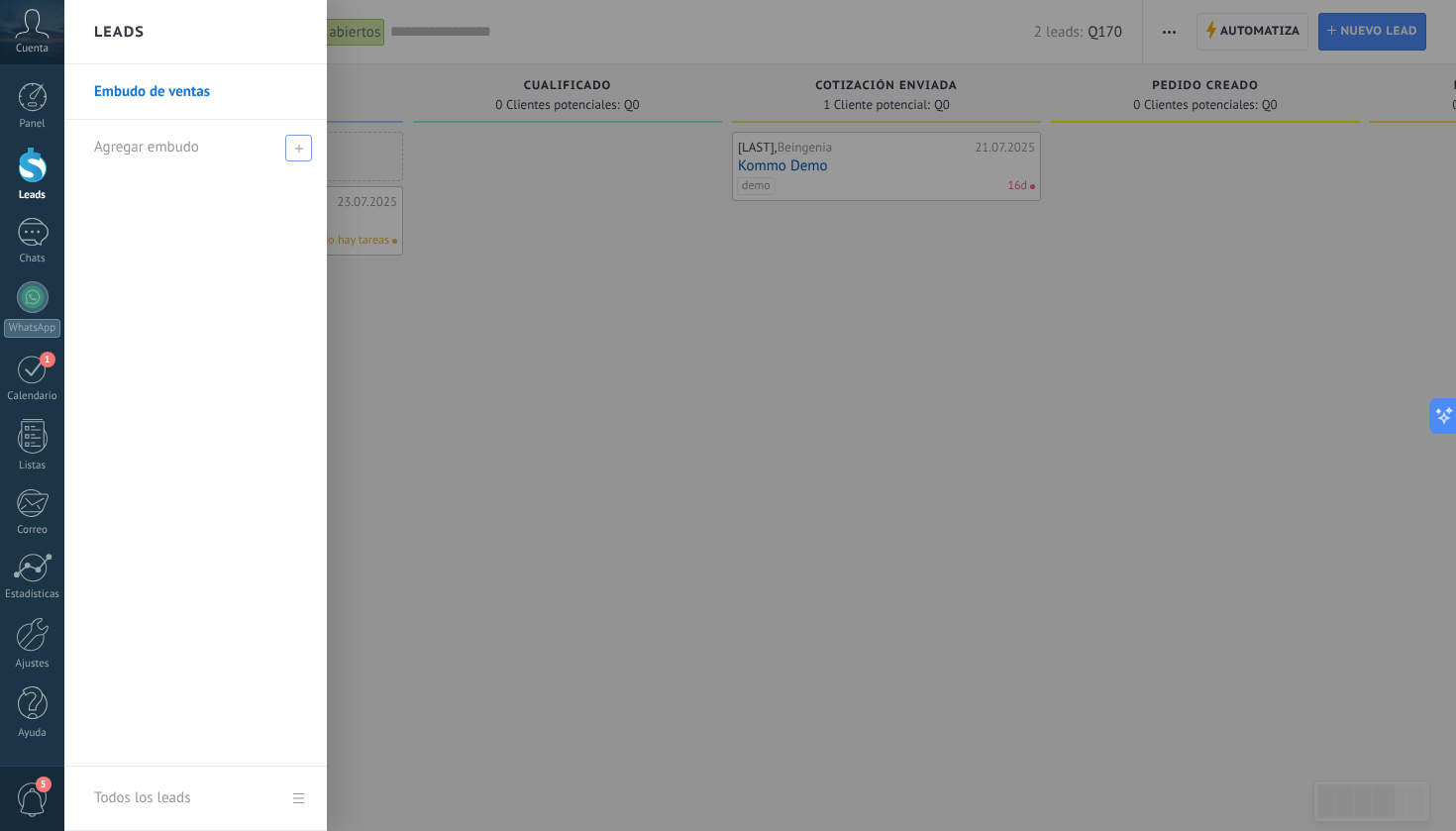 click on "Agregar embudo" at bounding box center (200, 147) 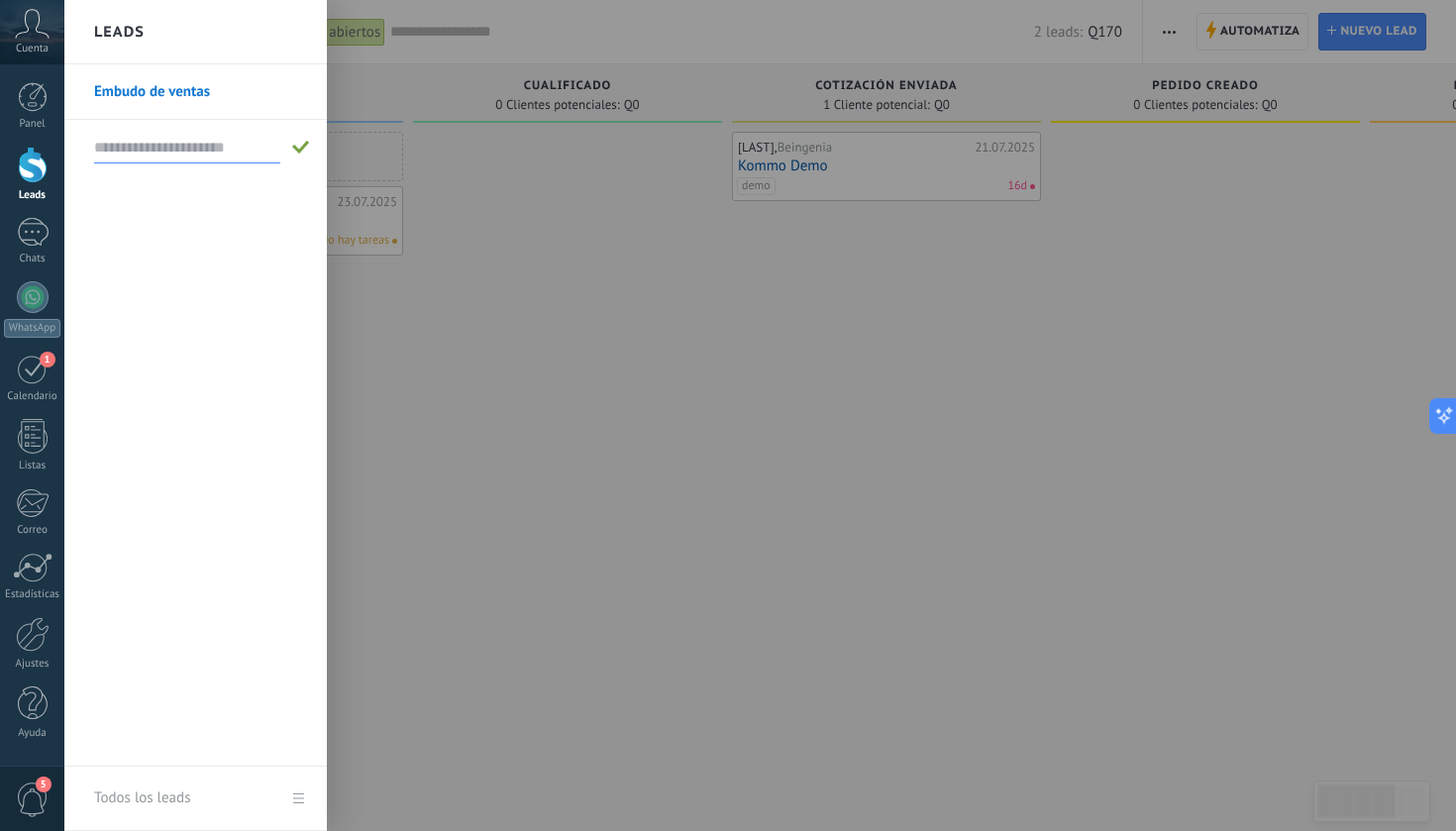 click at bounding box center [792, 415] 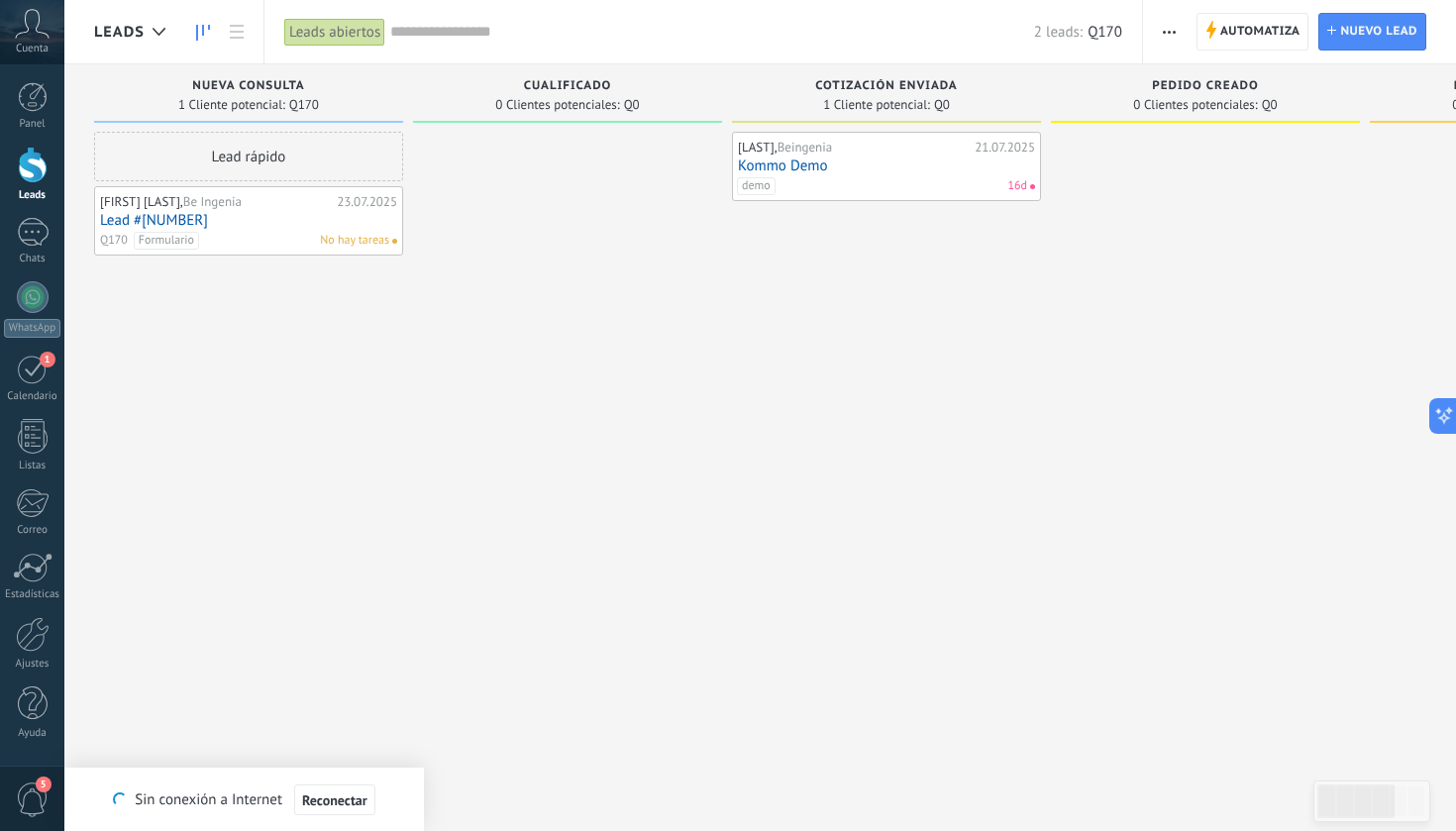 scroll, scrollTop: 19, scrollLeft: 0, axis: vertical 